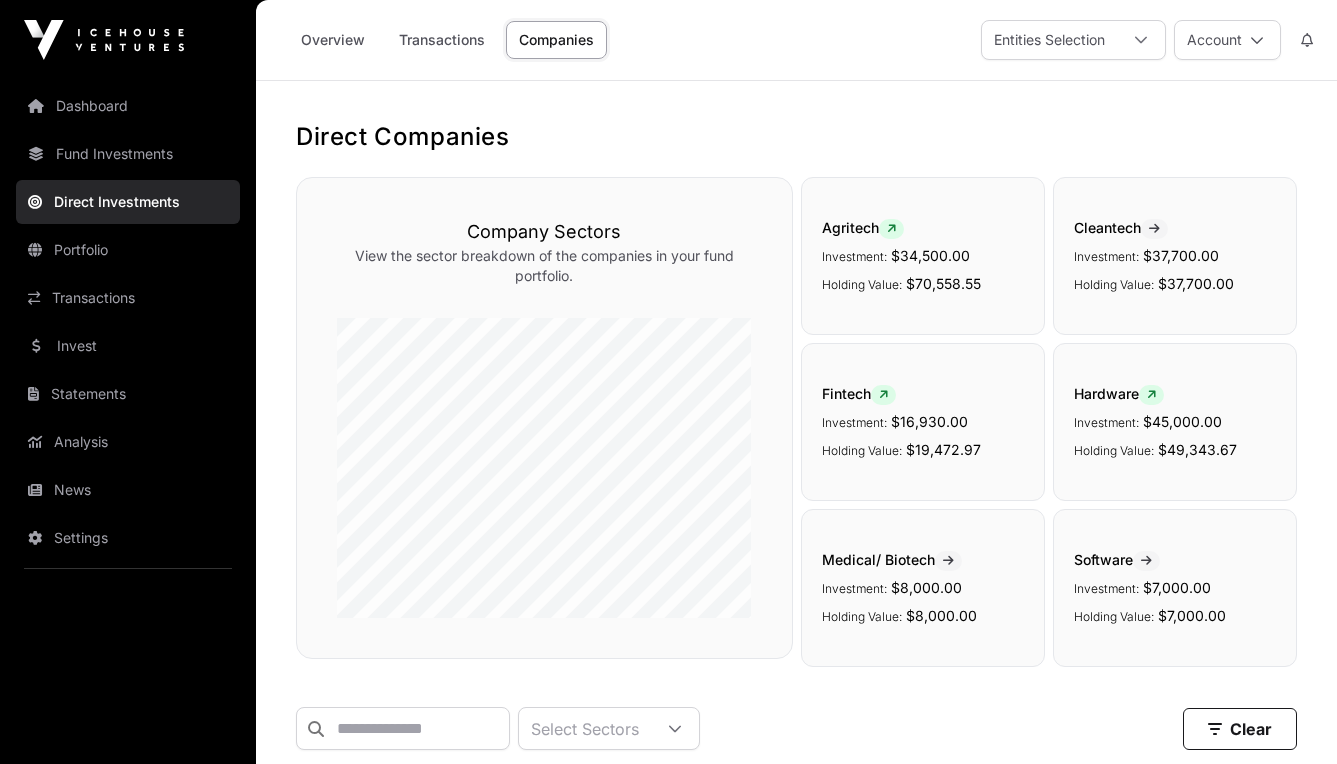scroll, scrollTop: 789, scrollLeft: 0, axis: vertical 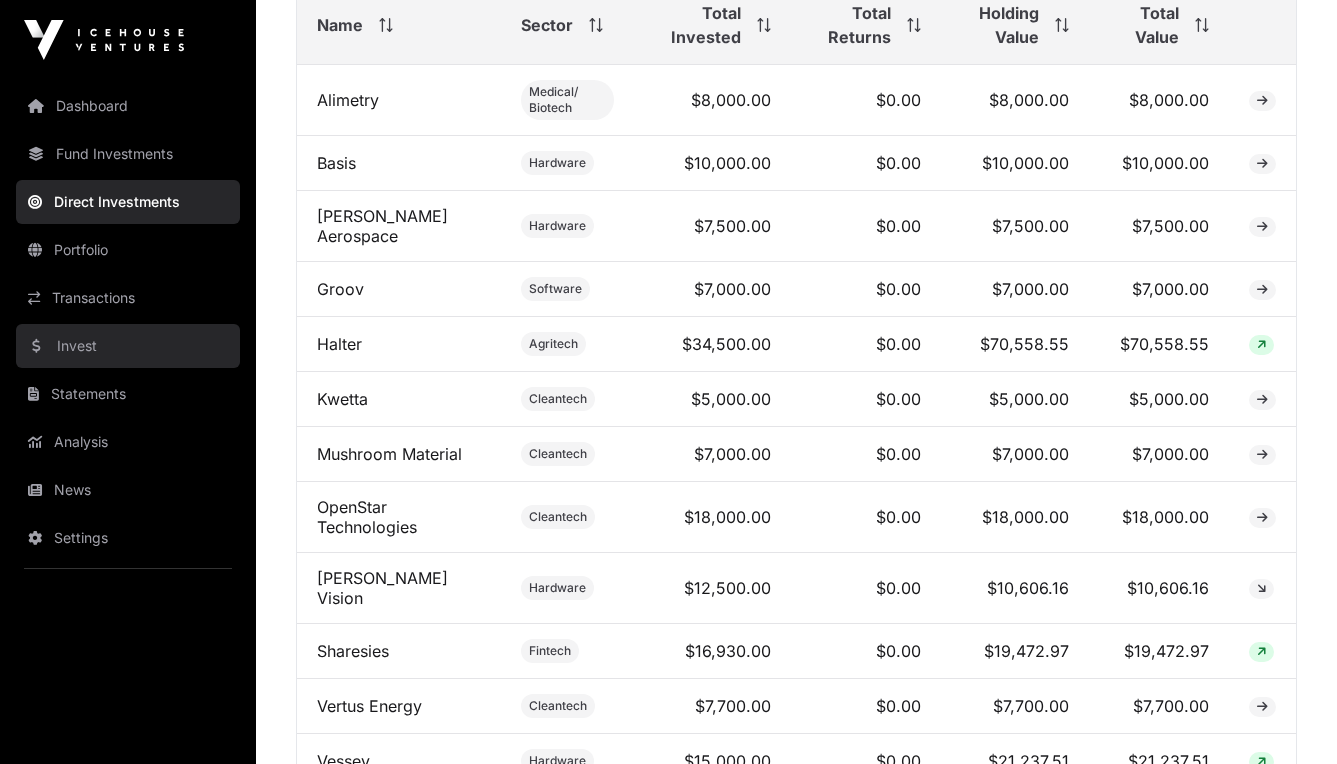 click on "Invest" 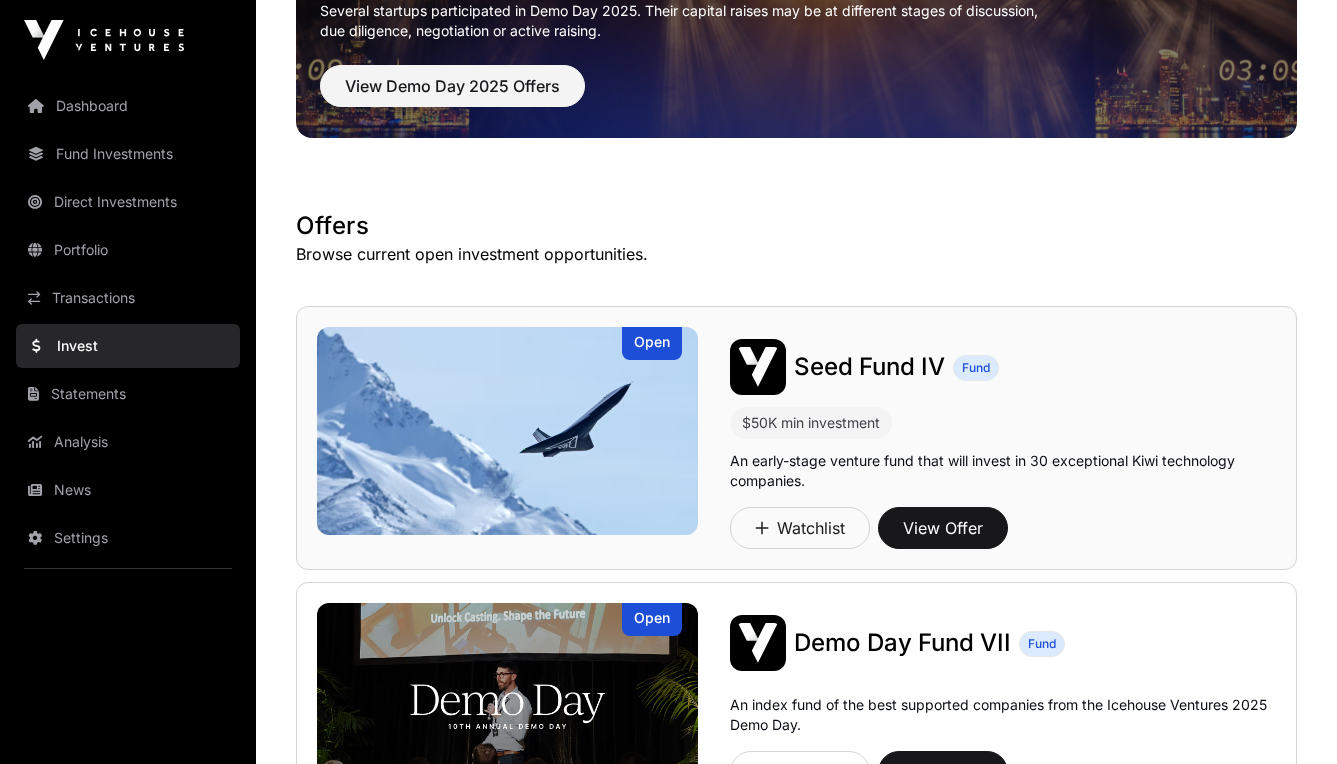scroll, scrollTop: 192, scrollLeft: 0, axis: vertical 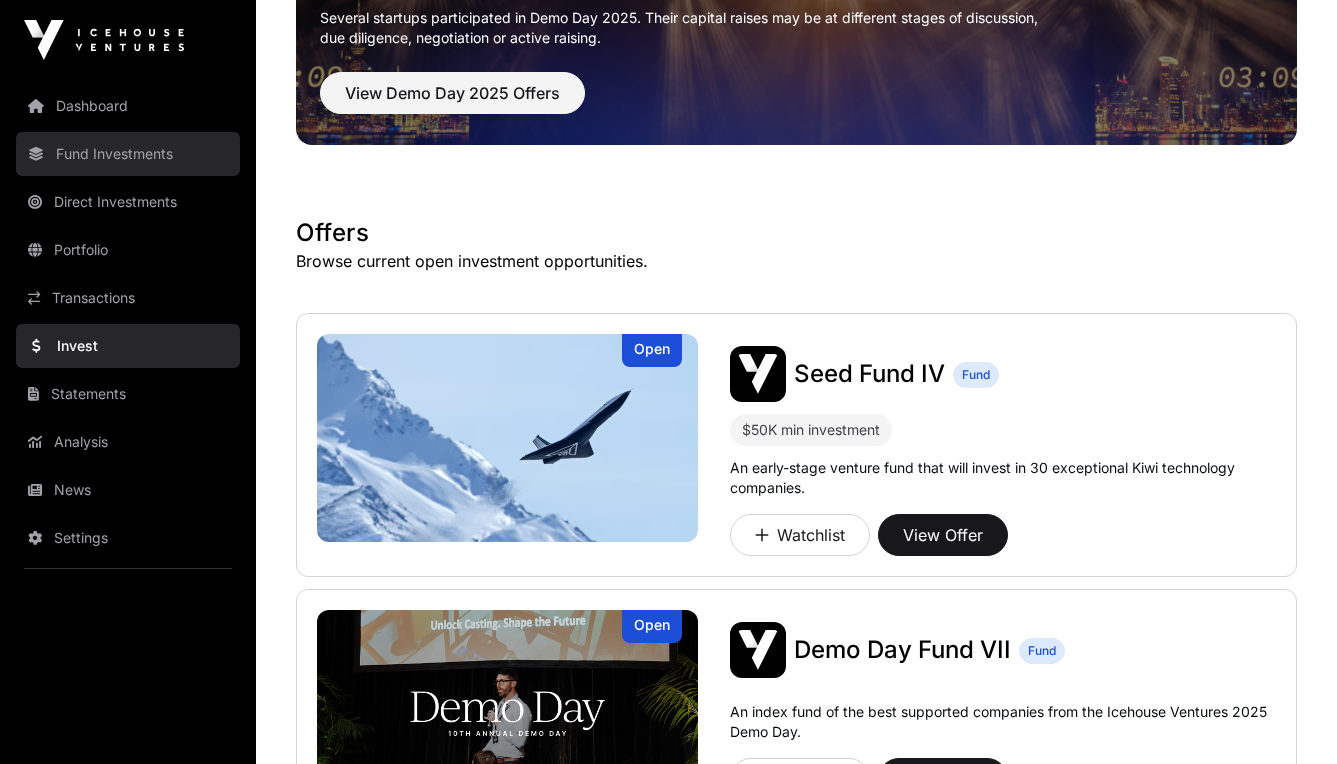 click on "Fund Investments" 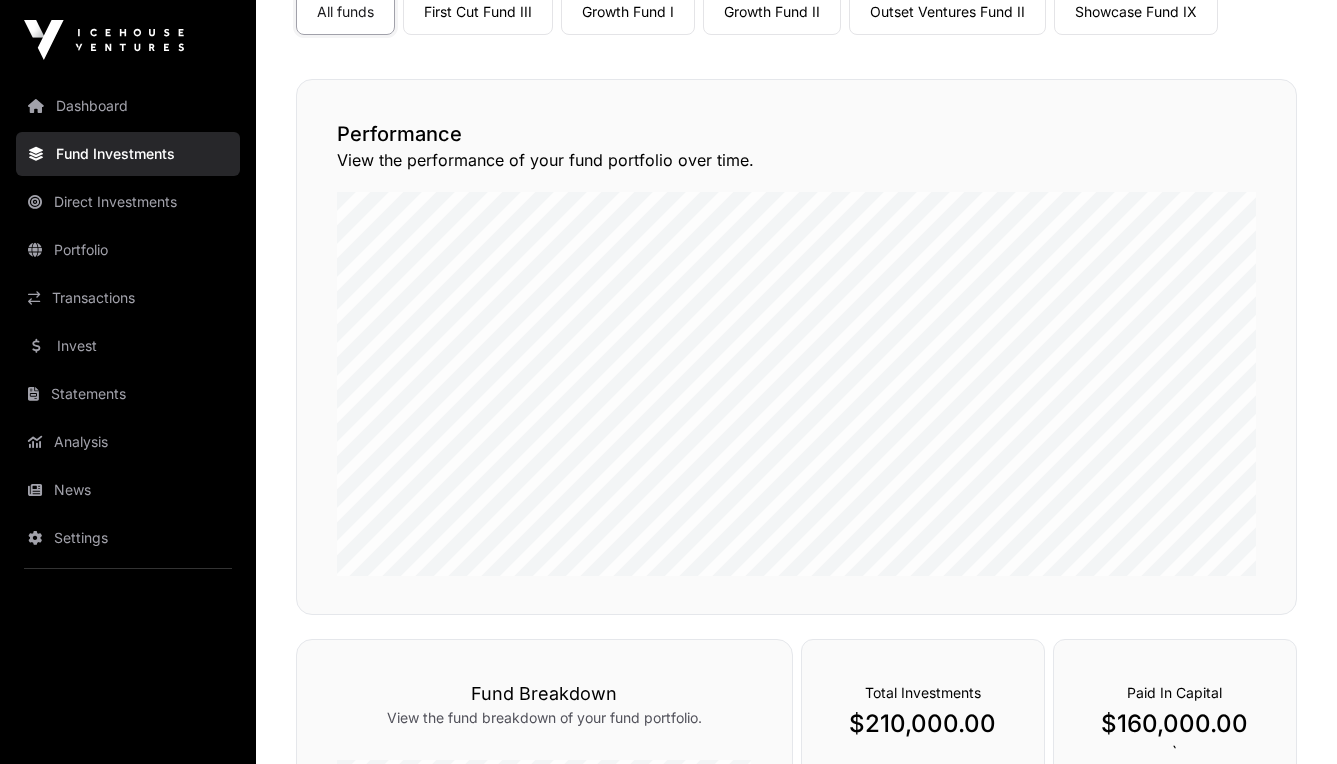 scroll, scrollTop: 0, scrollLeft: 0, axis: both 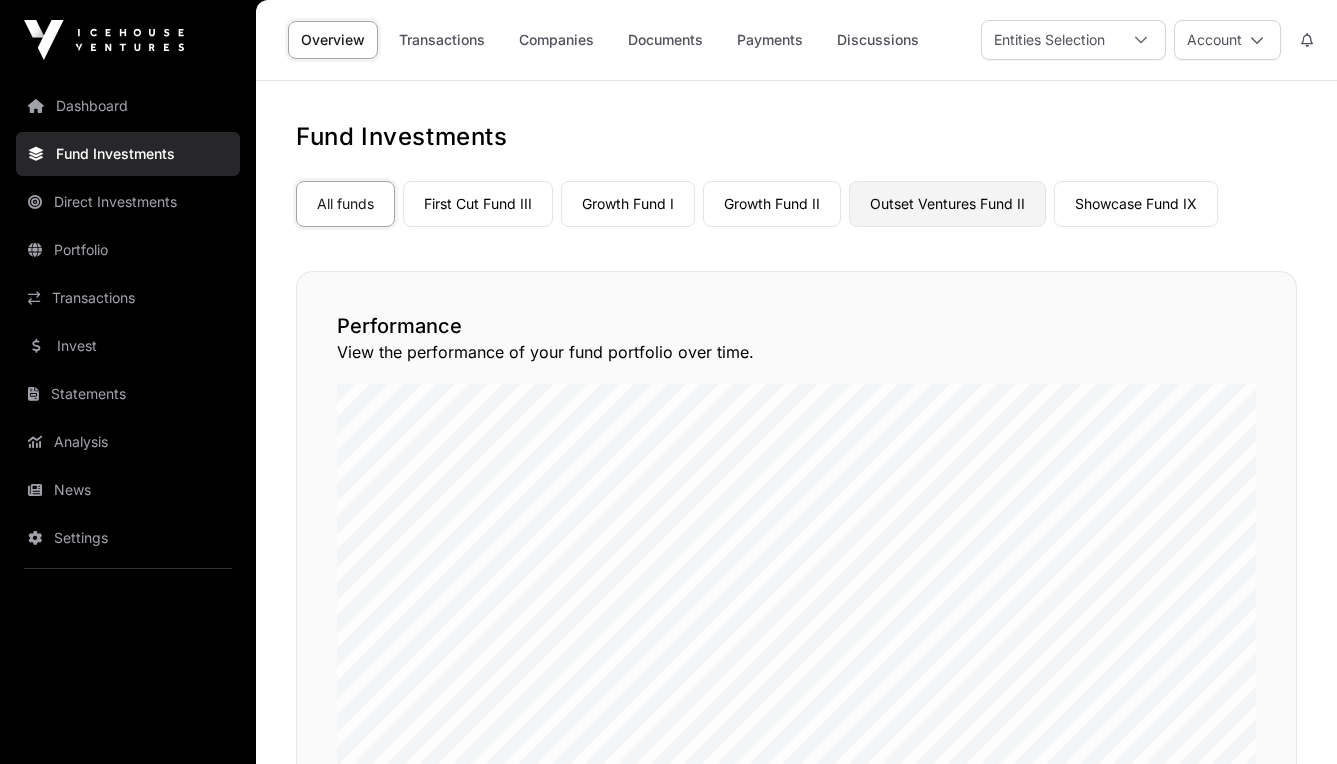 click on "Outset Ventures Fund II" 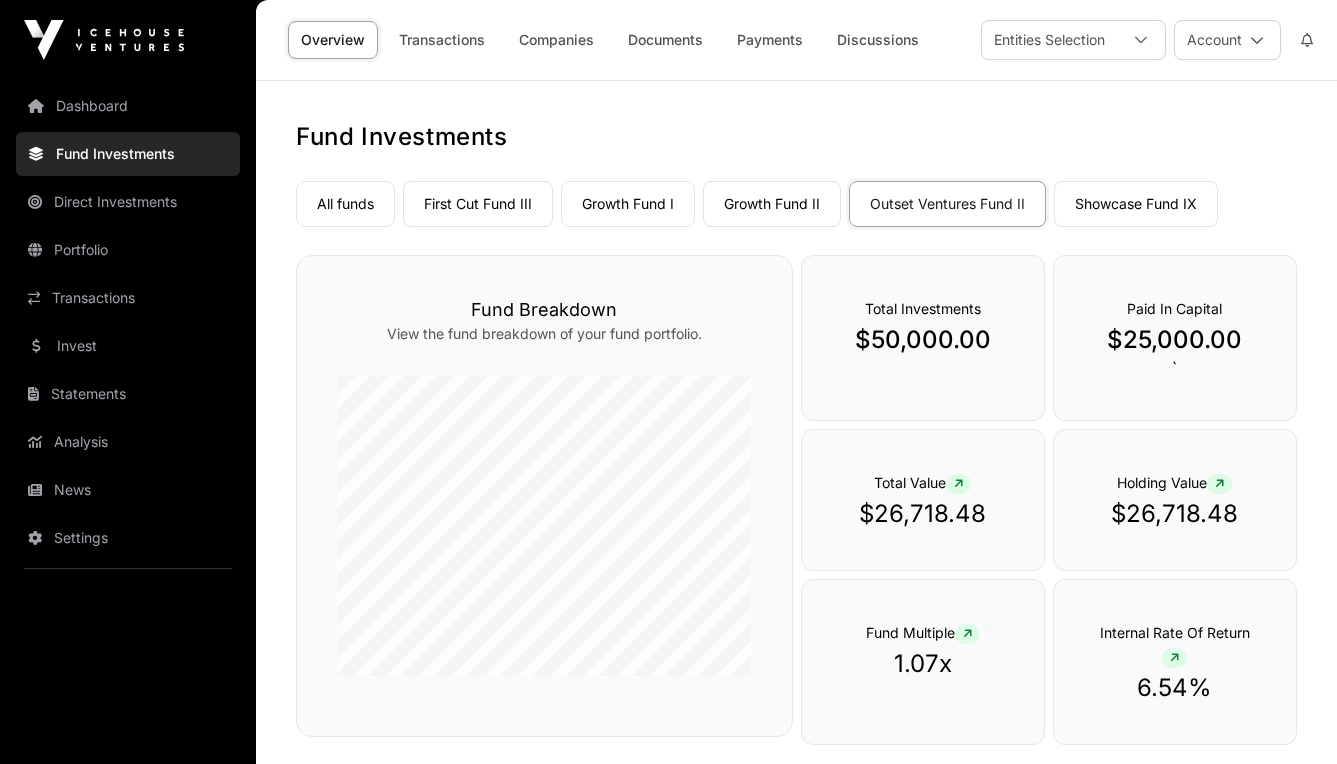 scroll, scrollTop: 0, scrollLeft: 0, axis: both 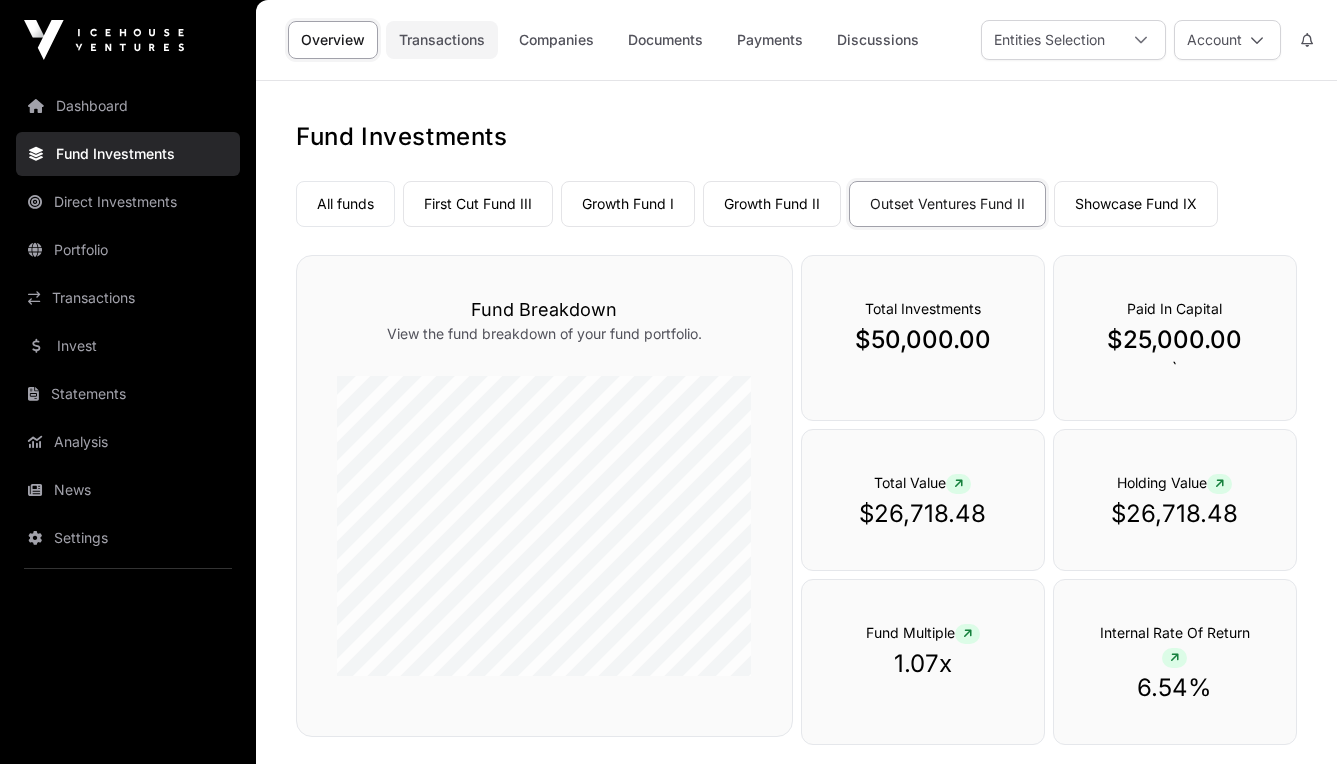 click on "Transactions" 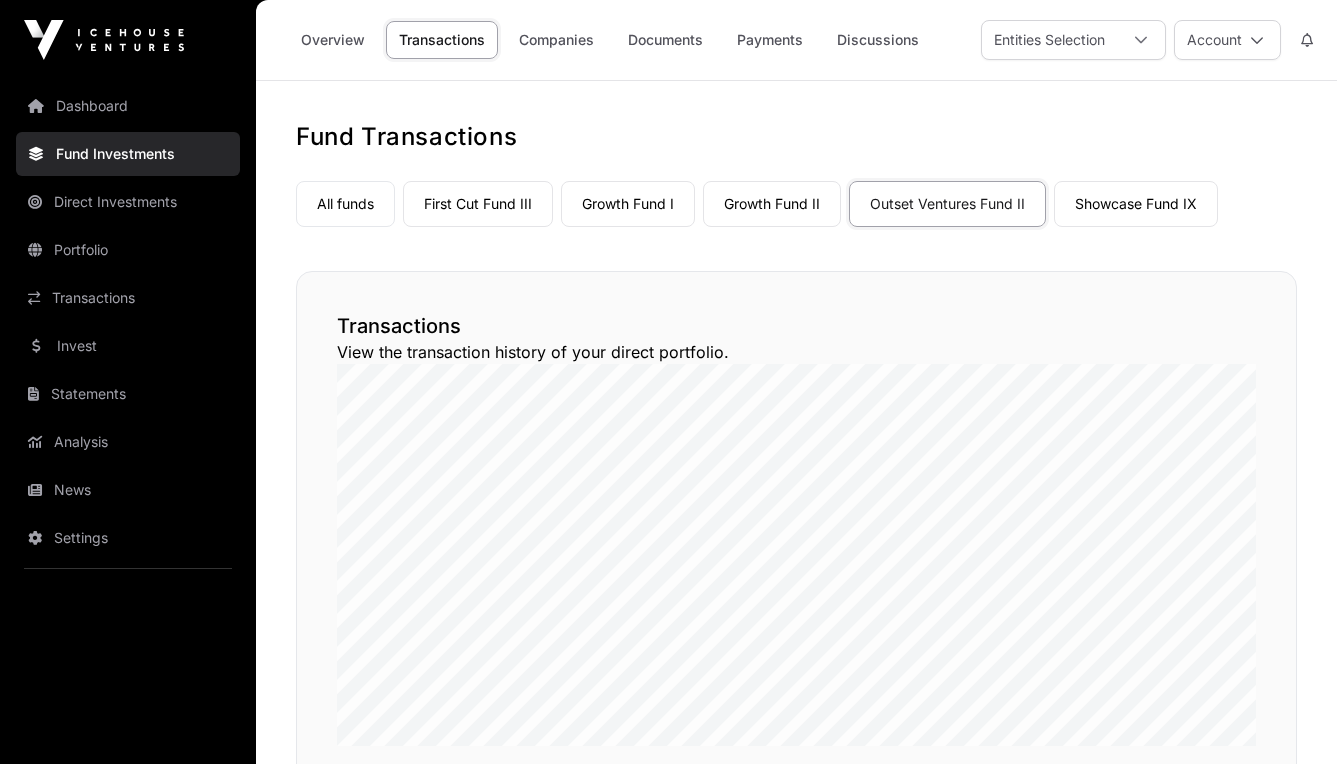 scroll, scrollTop: 0, scrollLeft: 0, axis: both 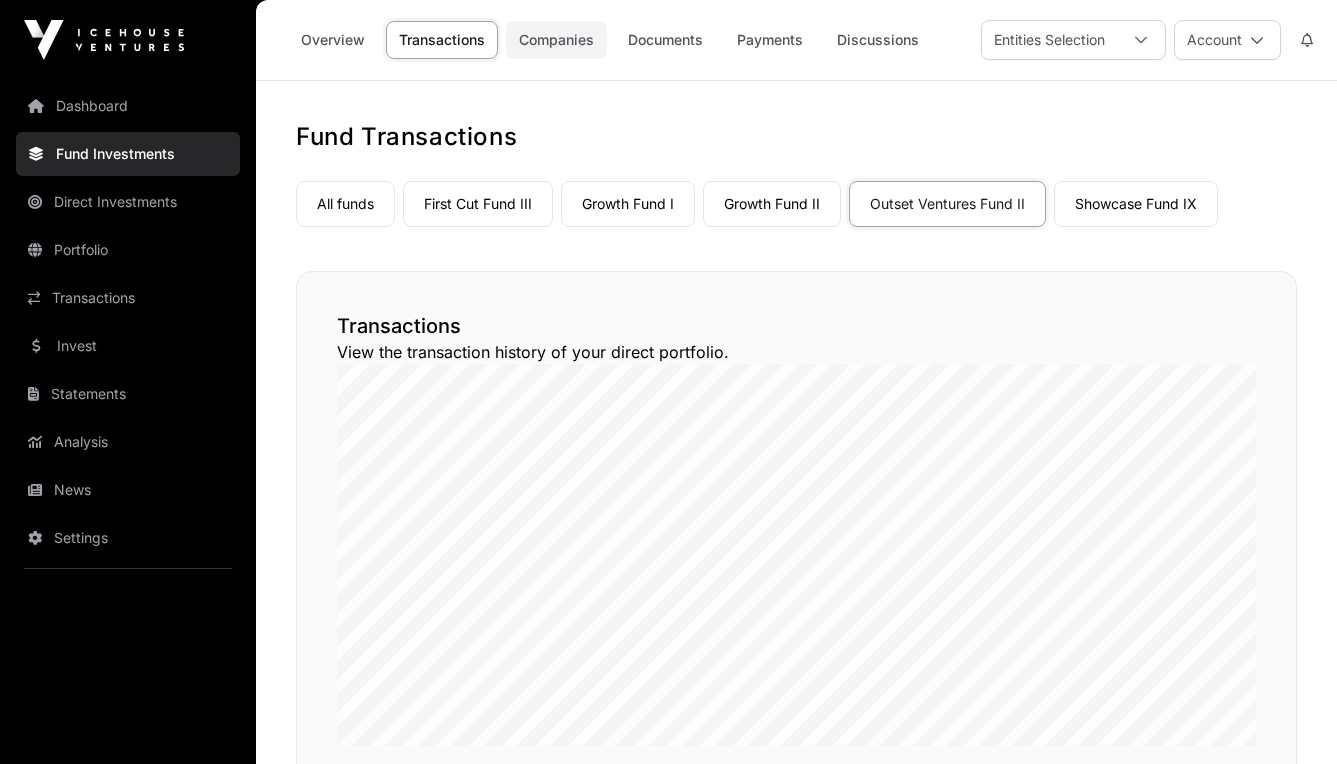 click on "Companies" 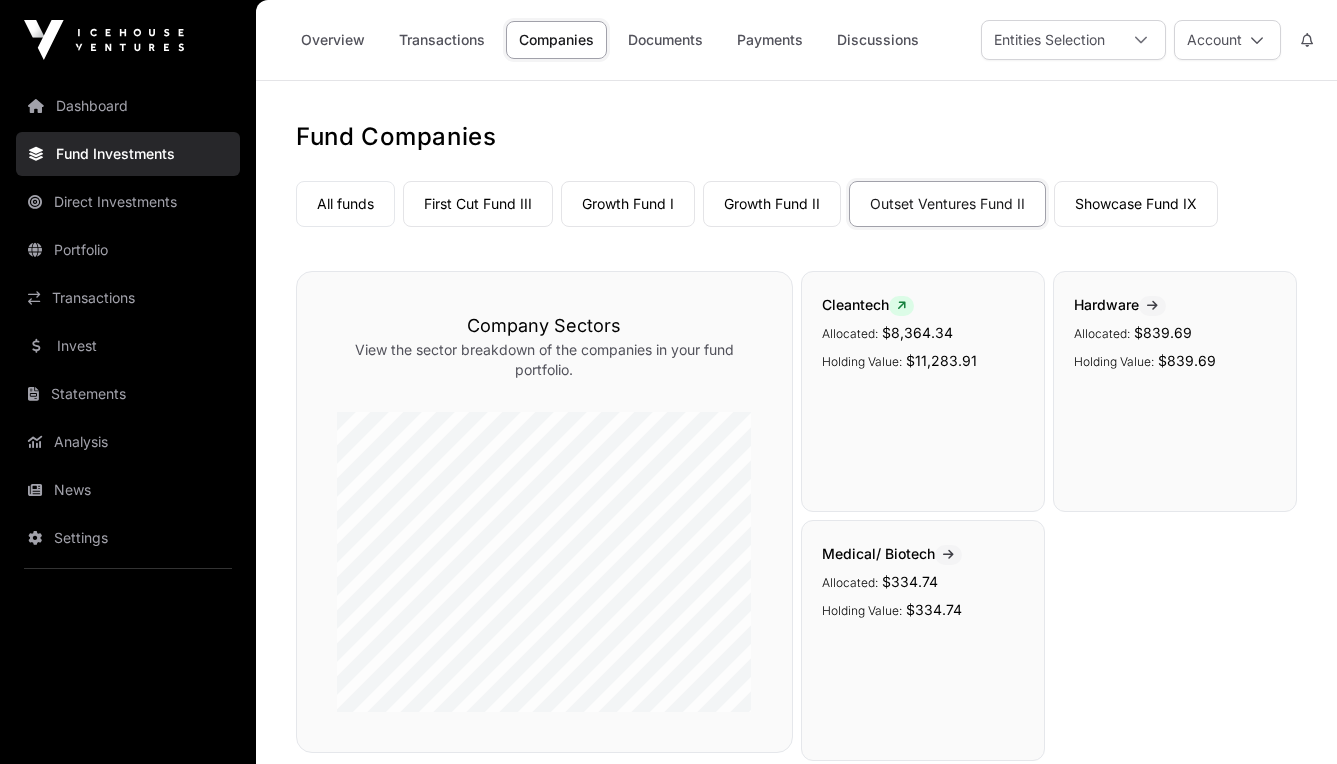 scroll, scrollTop: 0, scrollLeft: 0, axis: both 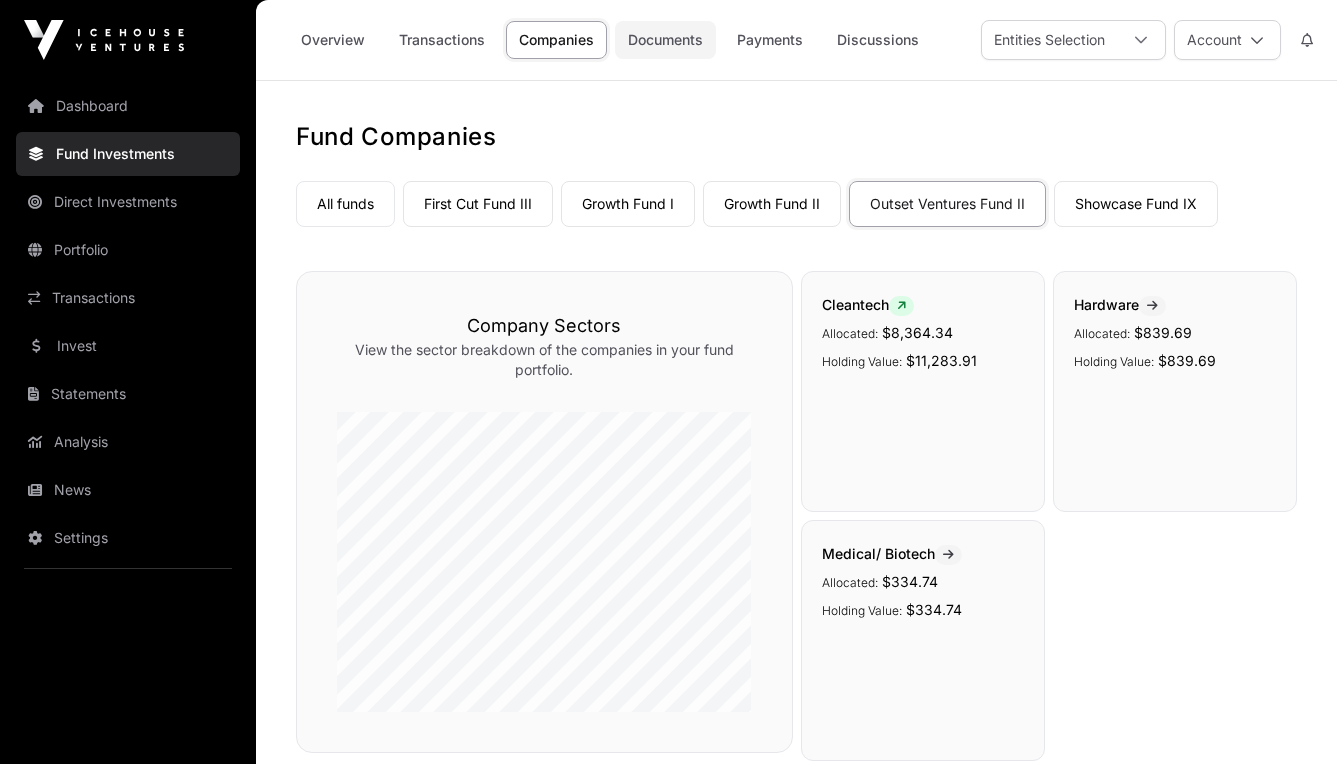 click on "Documents" 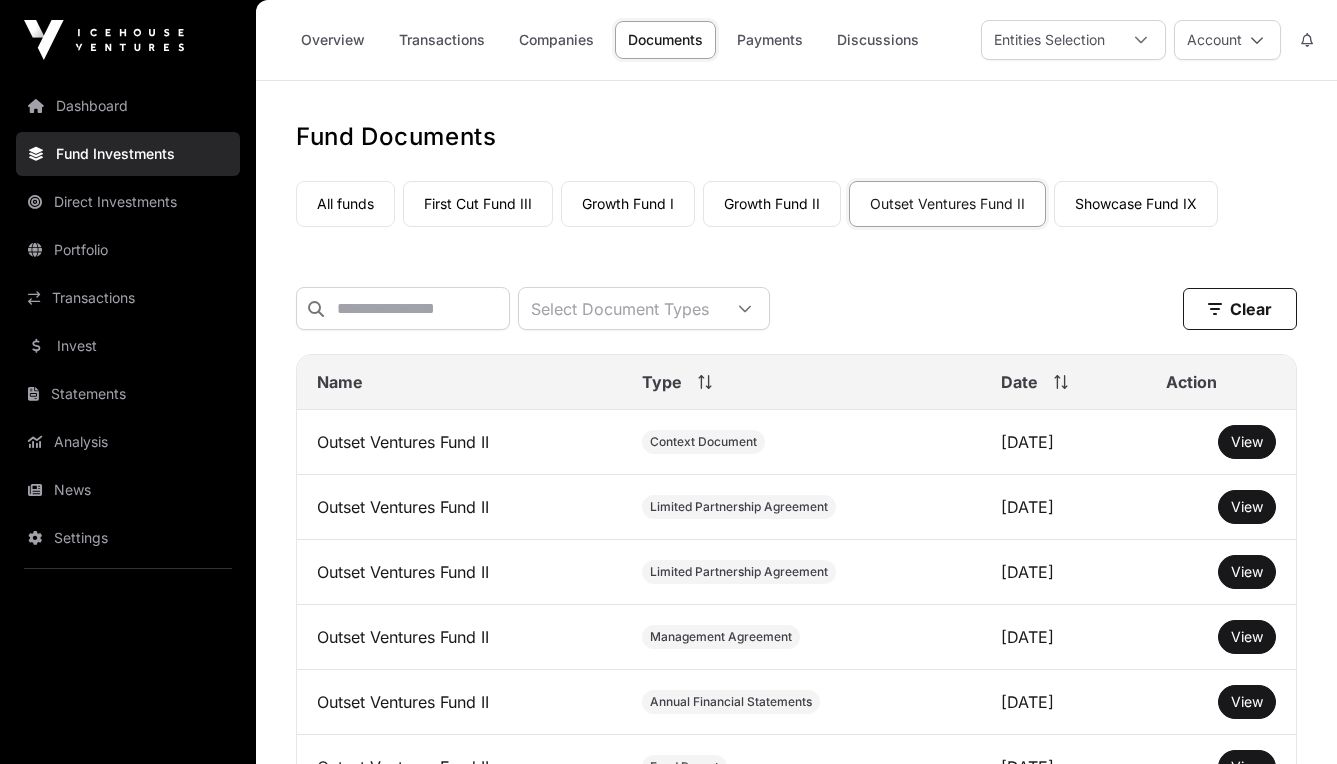 scroll, scrollTop: 0, scrollLeft: 0, axis: both 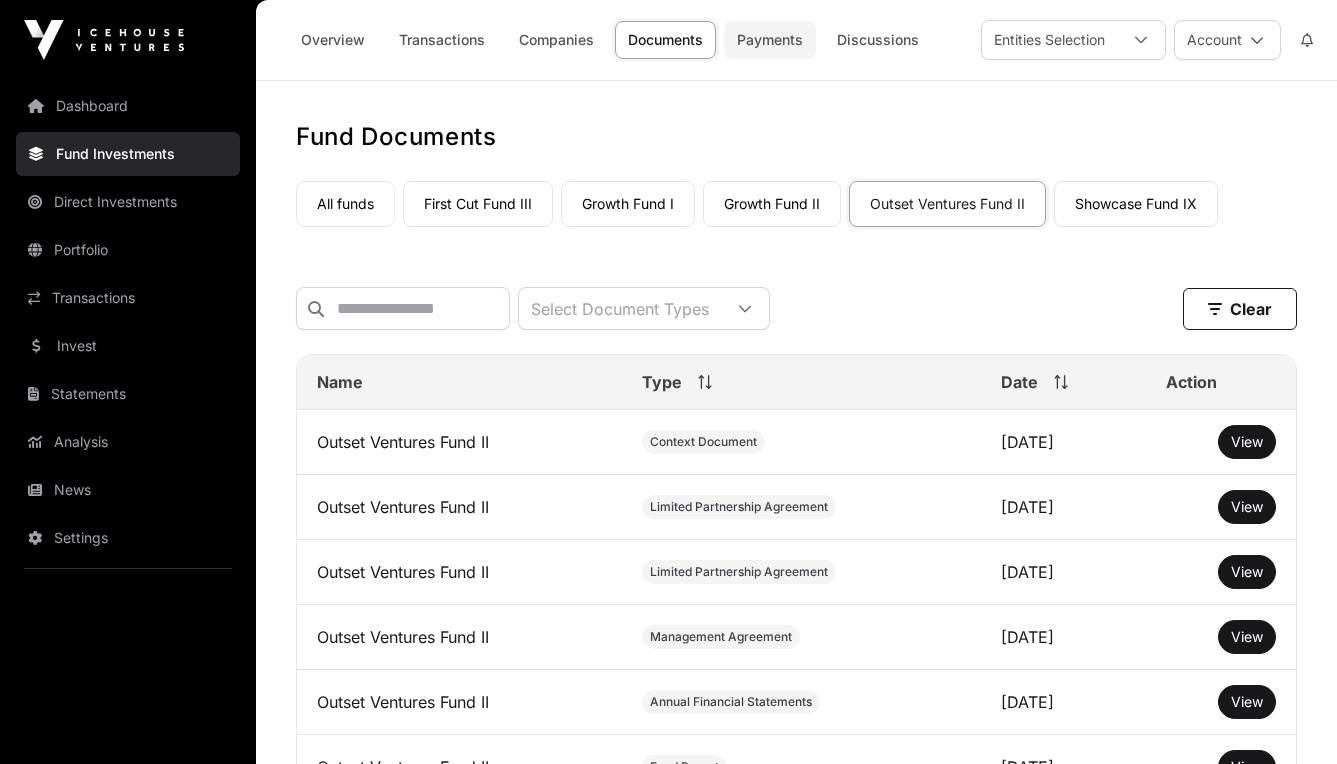 click on "Payments" 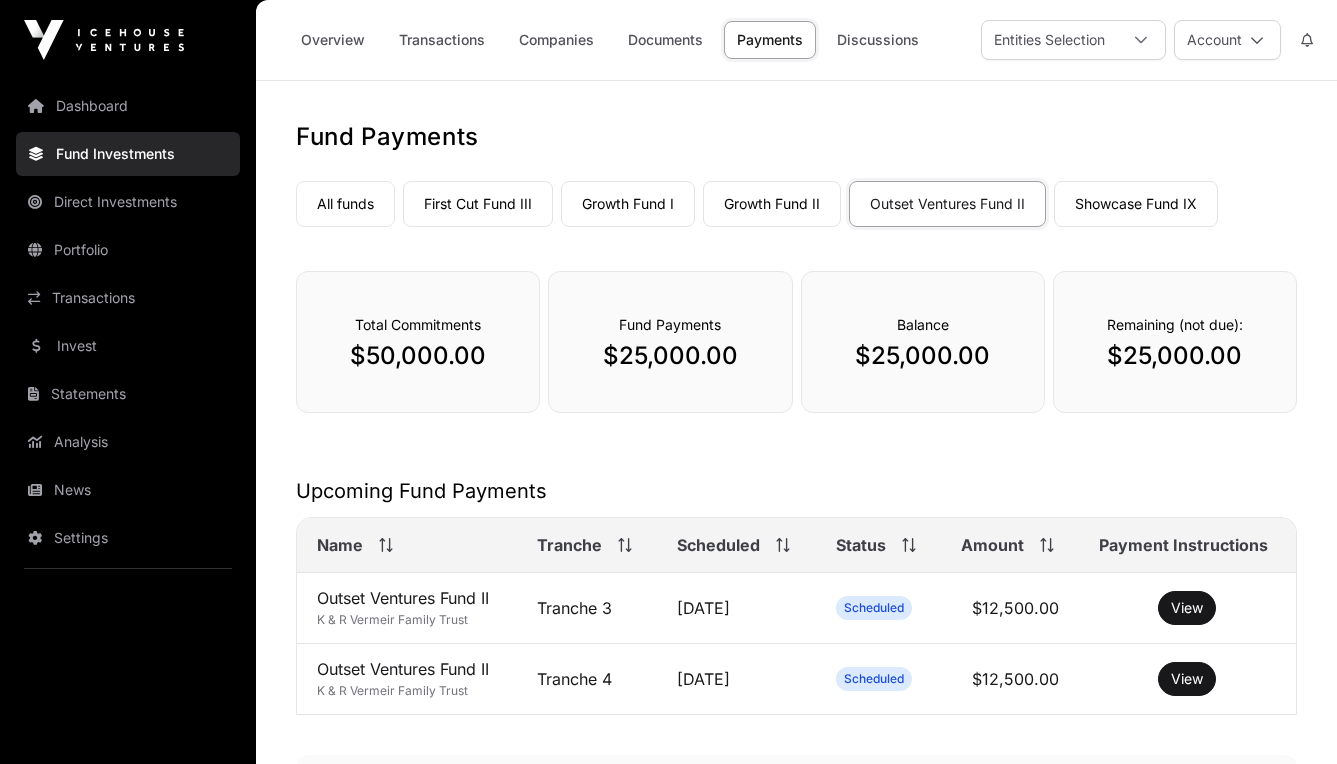 scroll, scrollTop: 0, scrollLeft: 0, axis: both 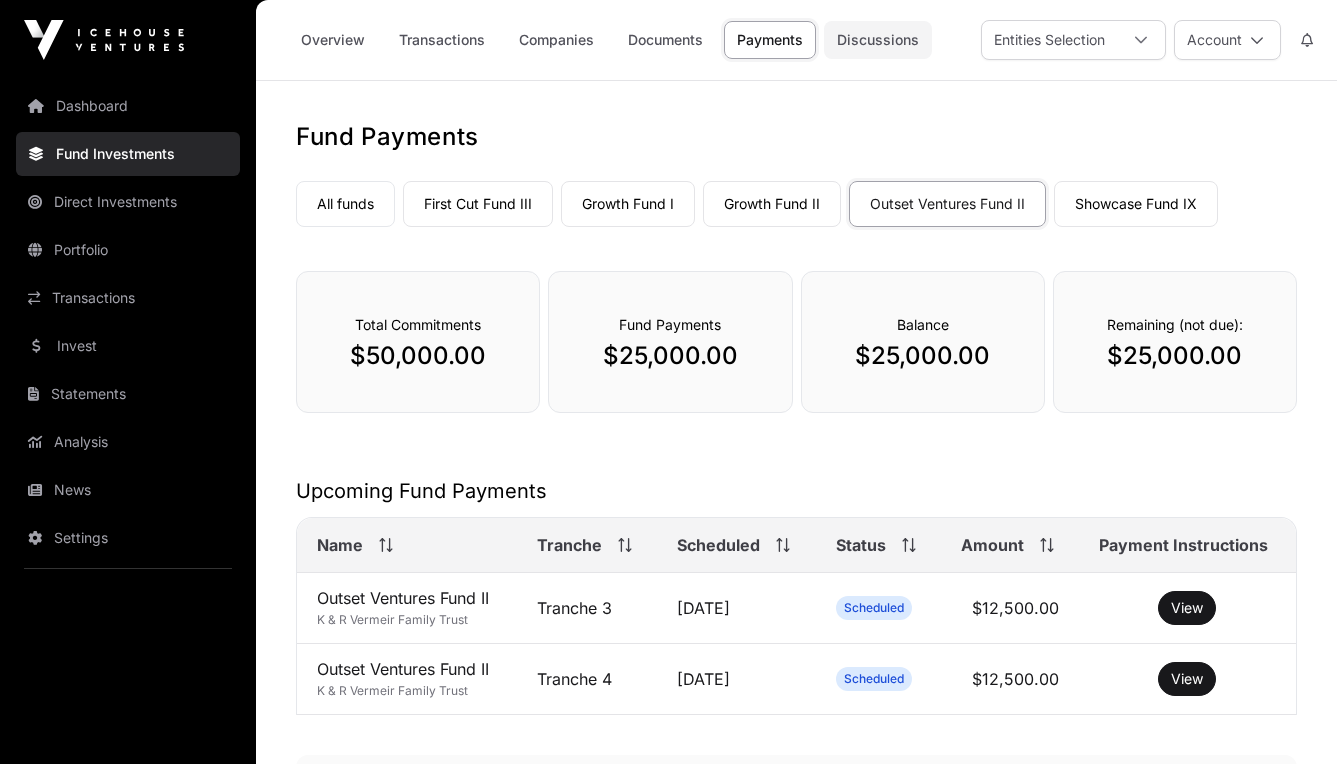 click on "Discussions" 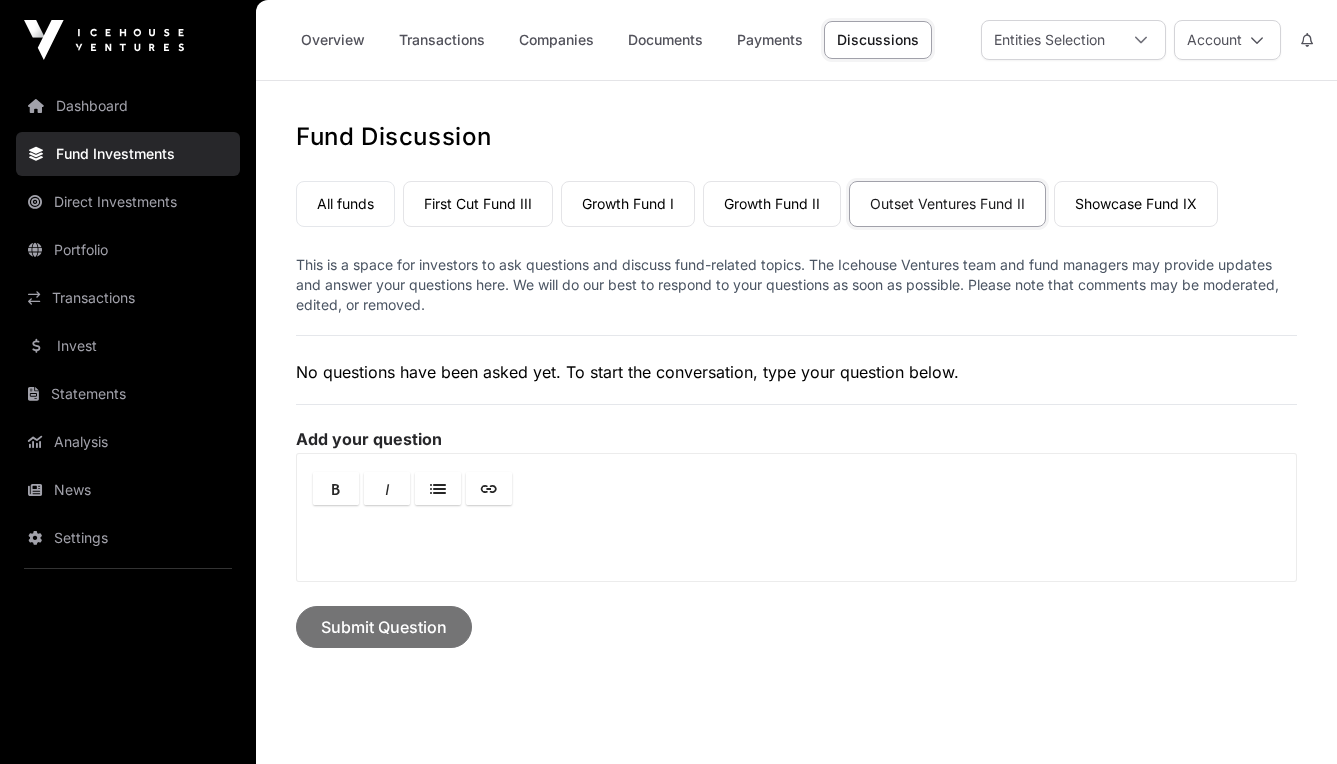 scroll, scrollTop: 0, scrollLeft: 0, axis: both 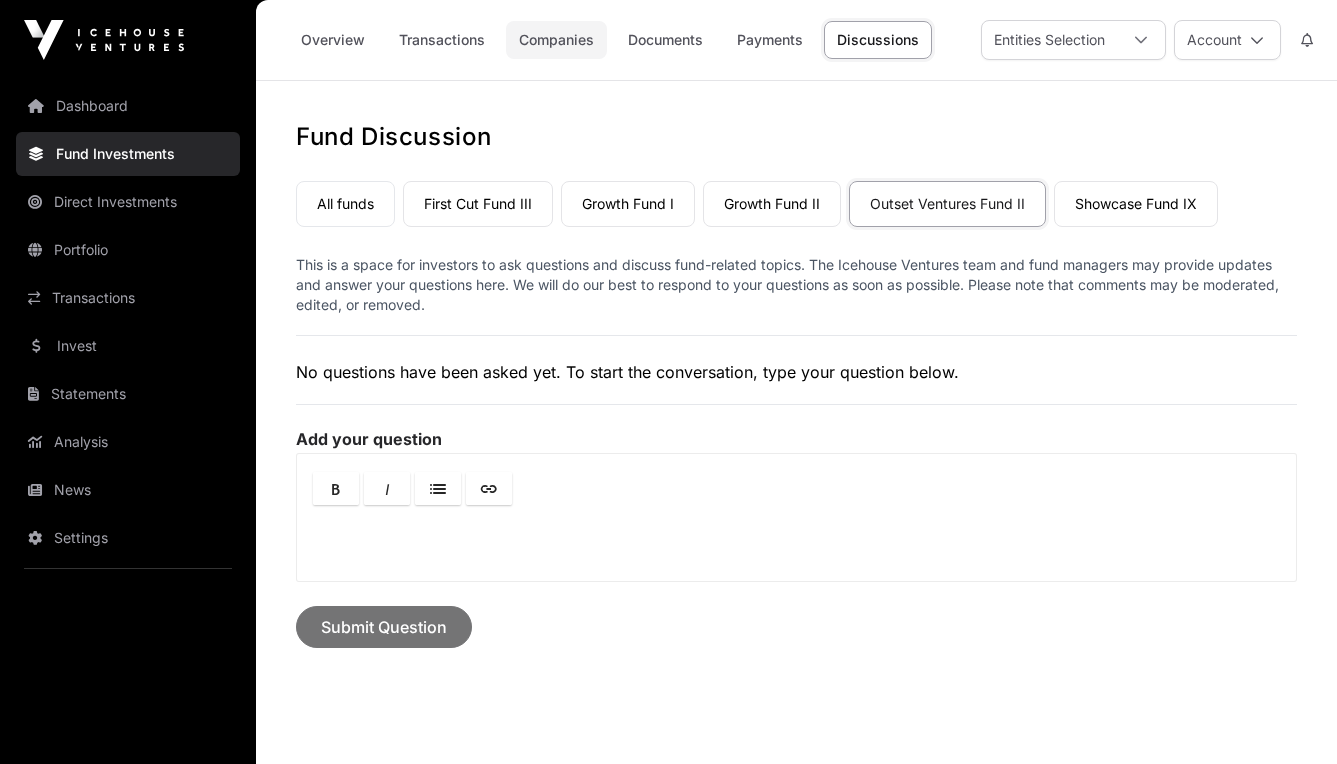 click on "Companies" 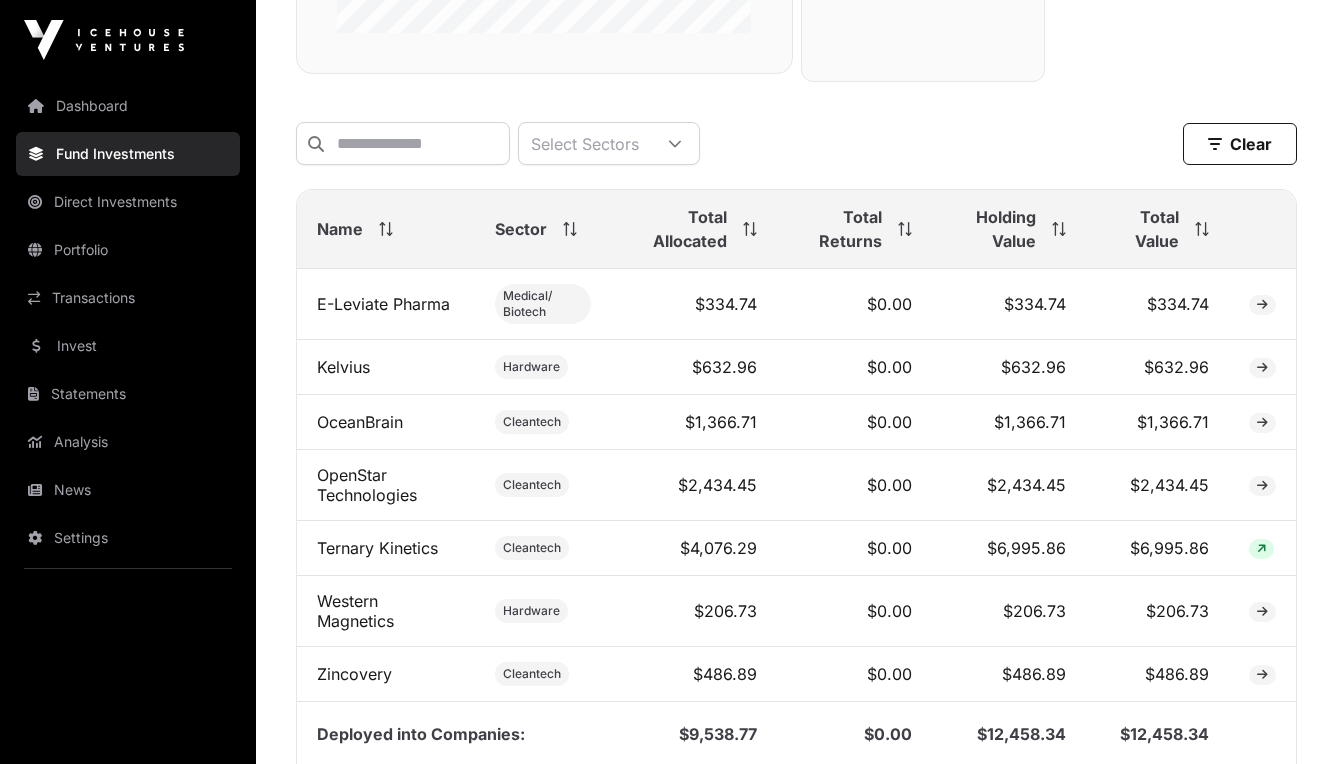 scroll, scrollTop: 698, scrollLeft: 0, axis: vertical 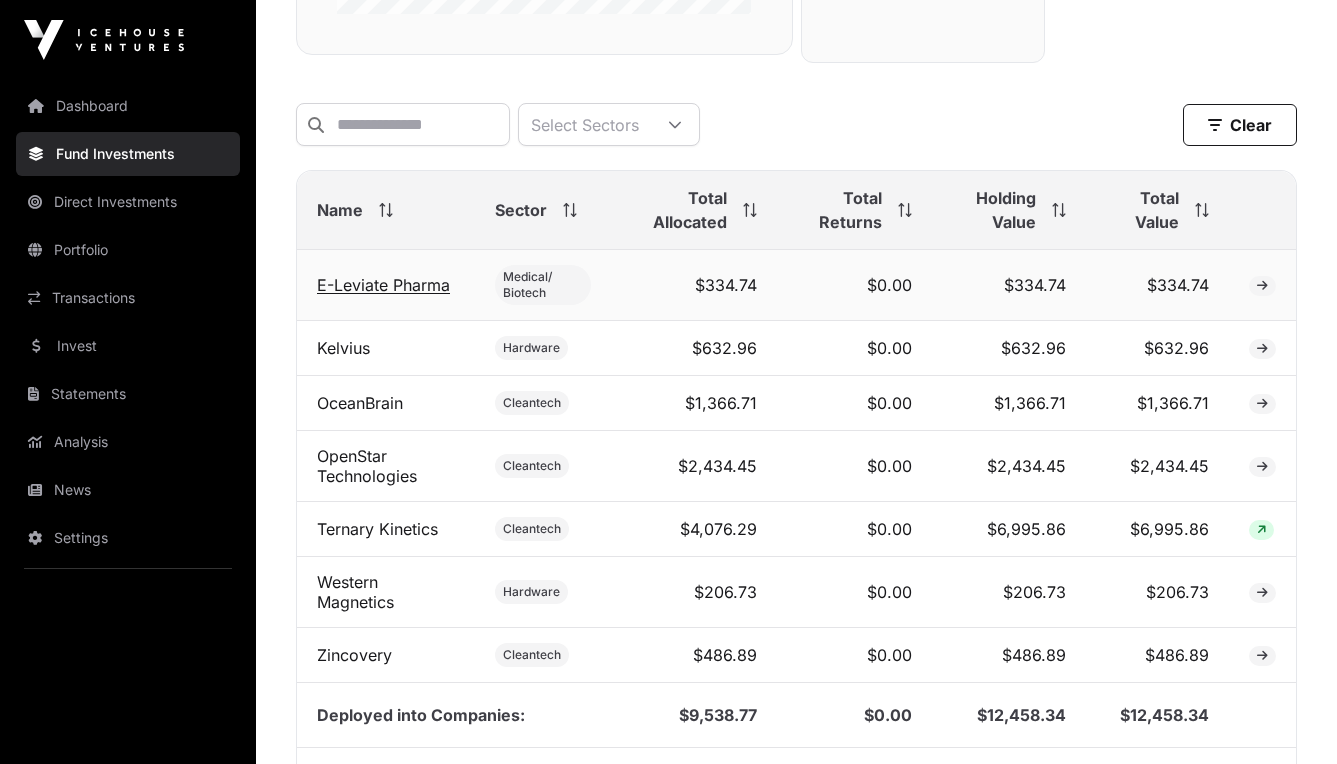 click on "E-Leviate Pharma" 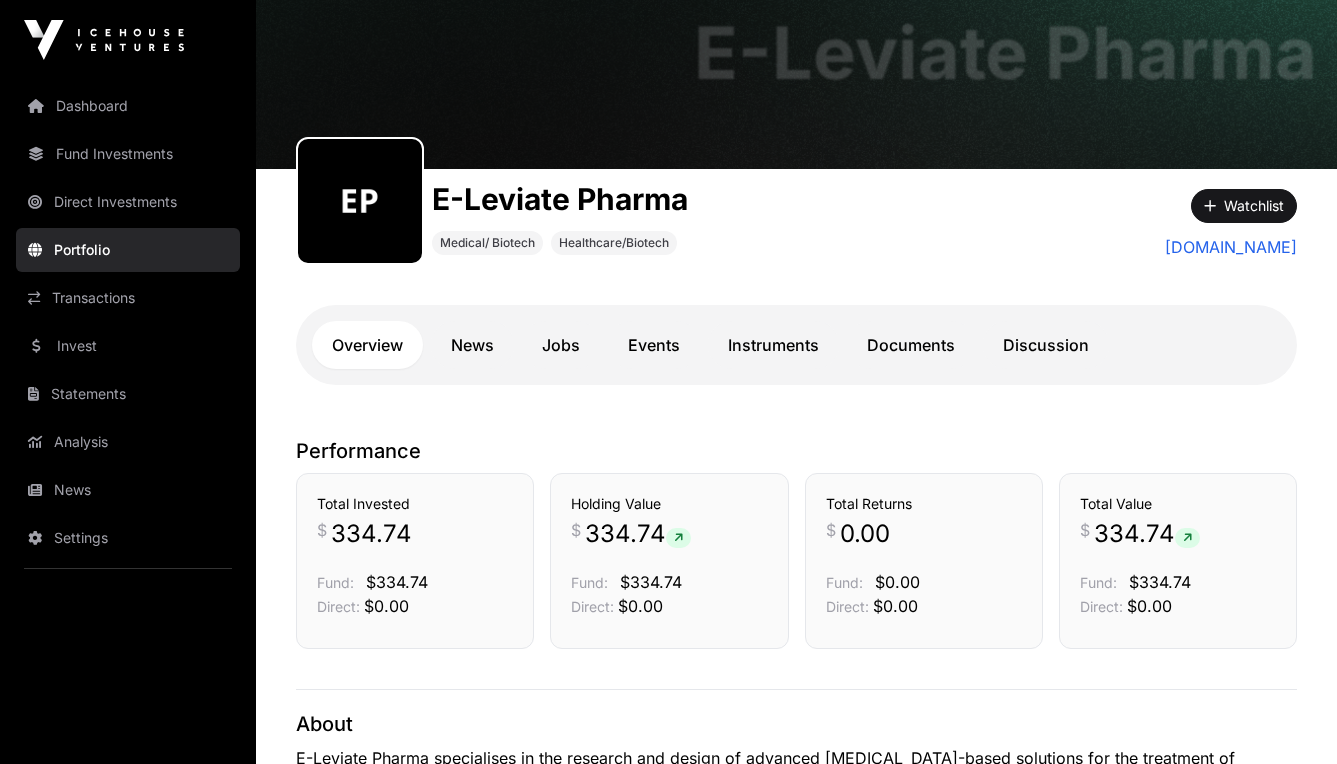scroll, scrollTop: 124, scrollLeft: 0, axis: vertical 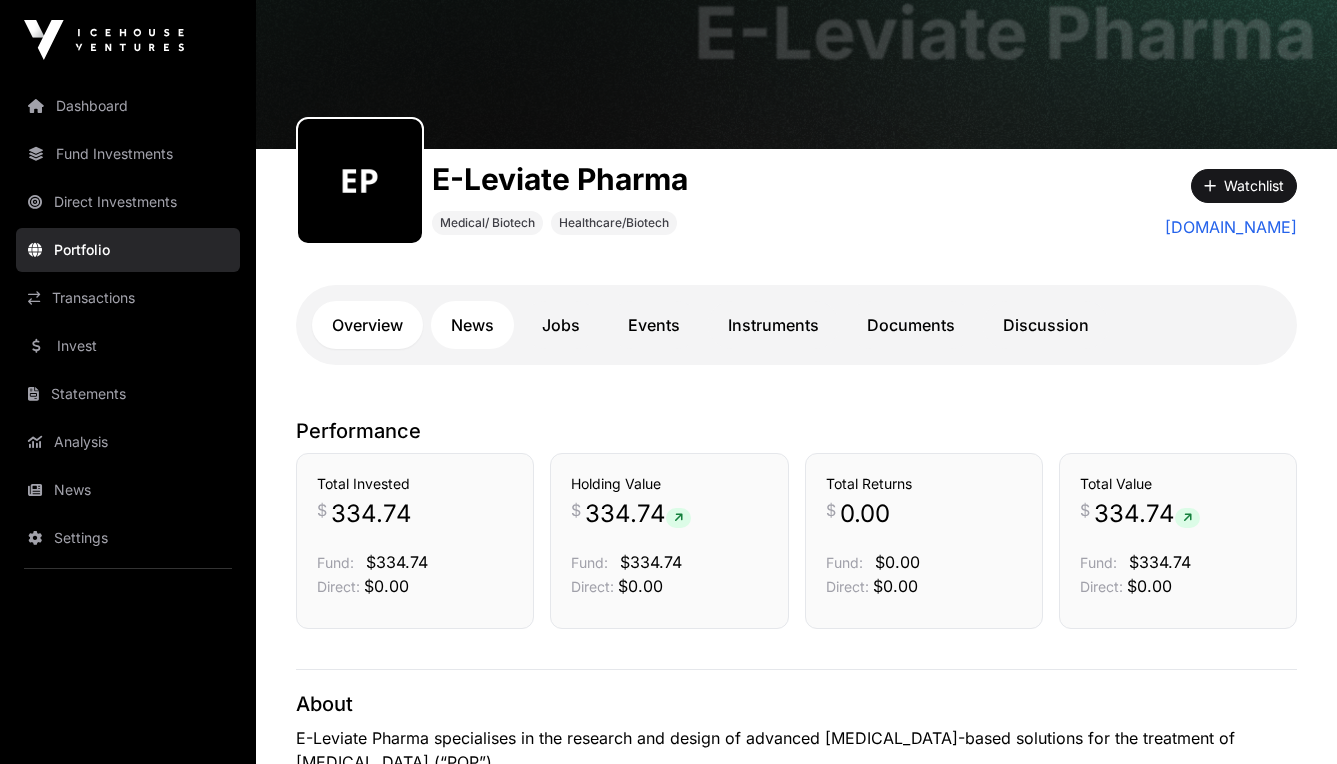 click on "News" 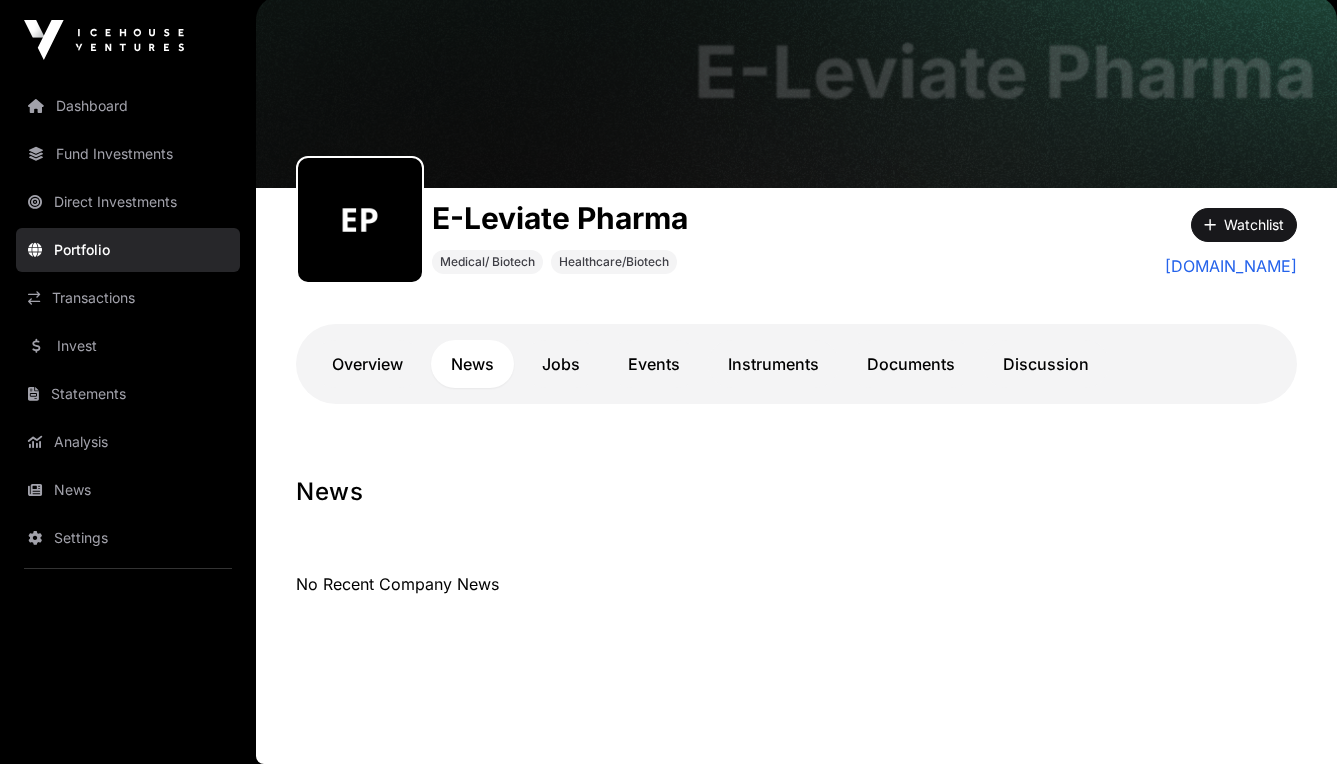 scroll, scrollTop: 85, scrollLeft: 0, axis: vertical 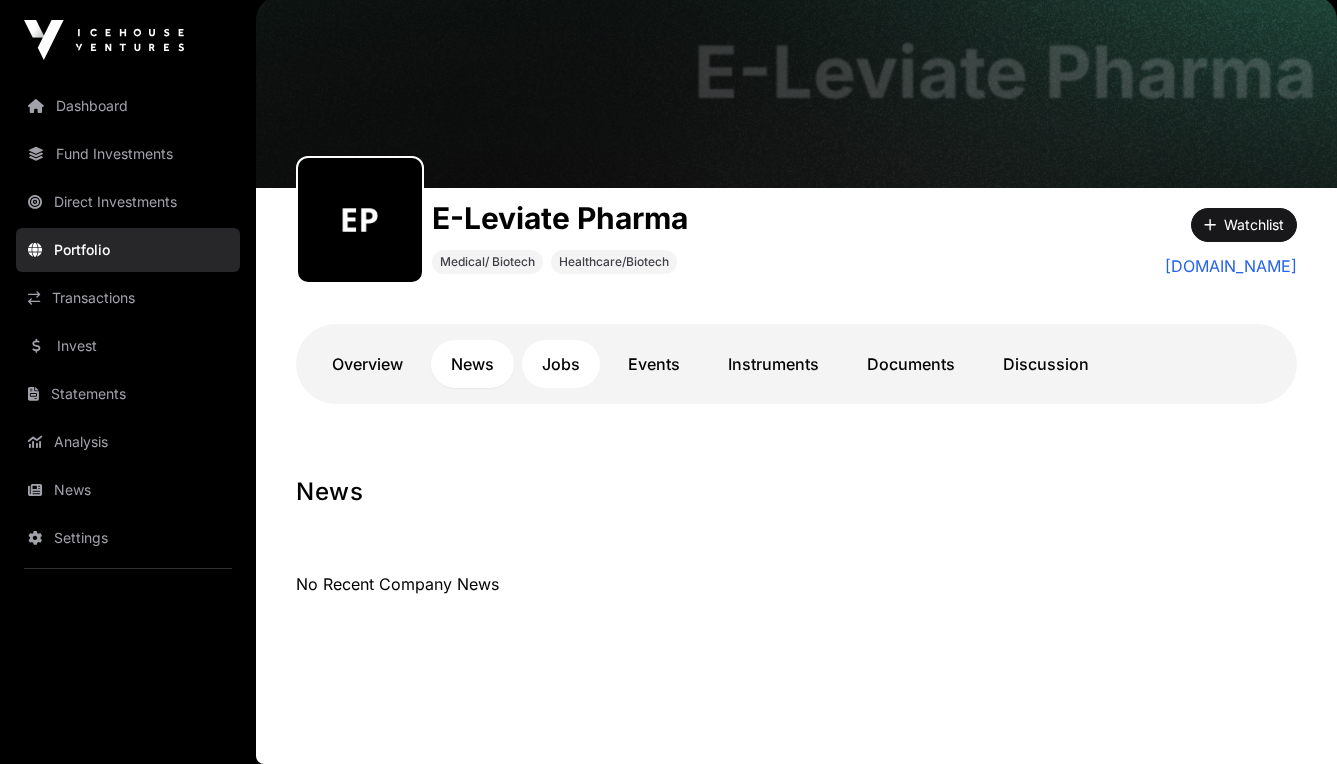 click on "Jobs" 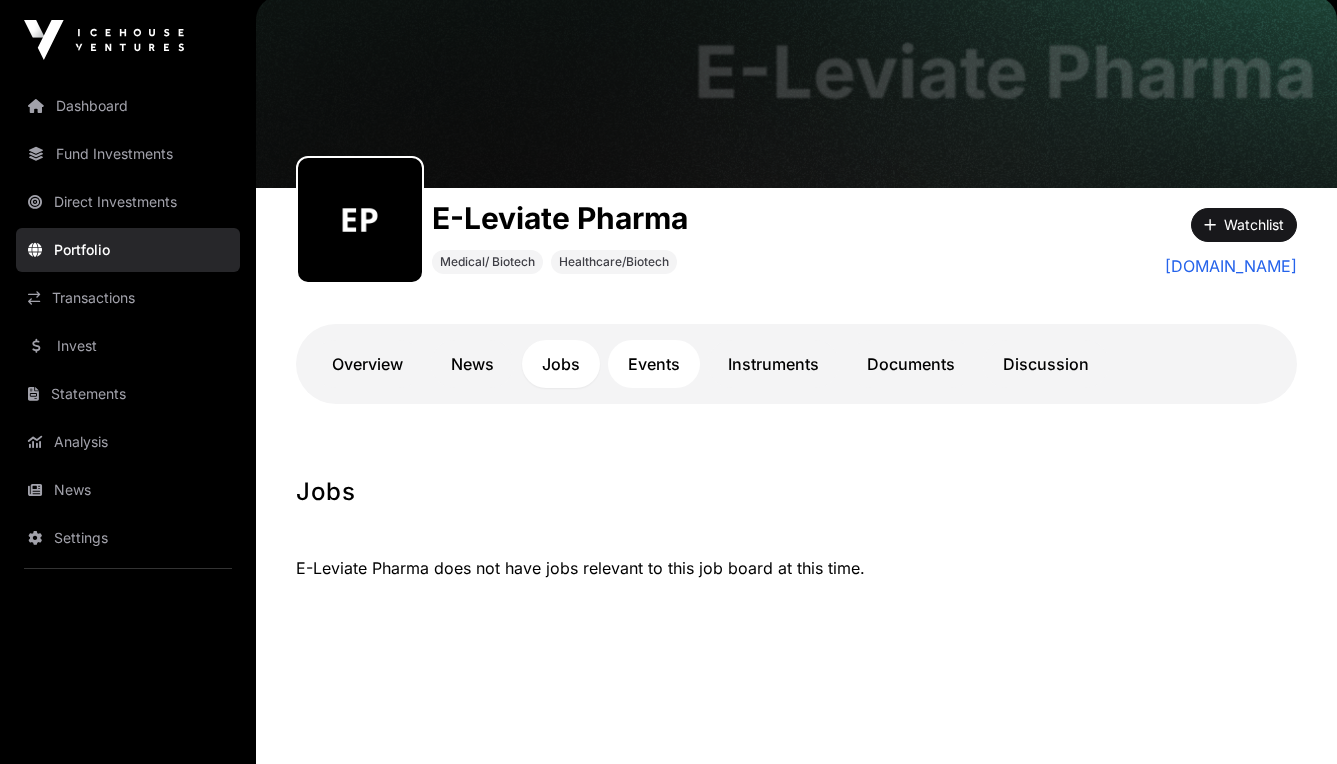 click on "Events" 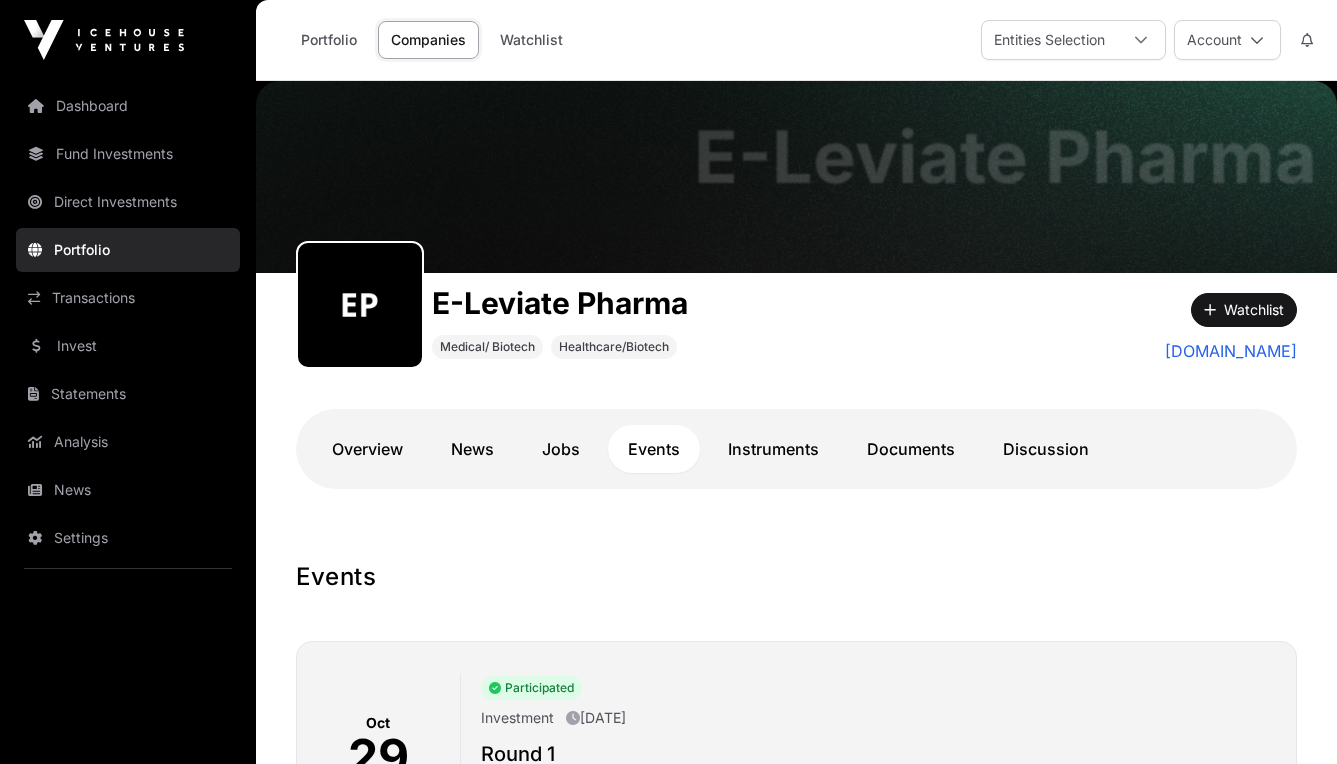 scroll, scrollTop: 0, scrollLeft: 0, axis: both 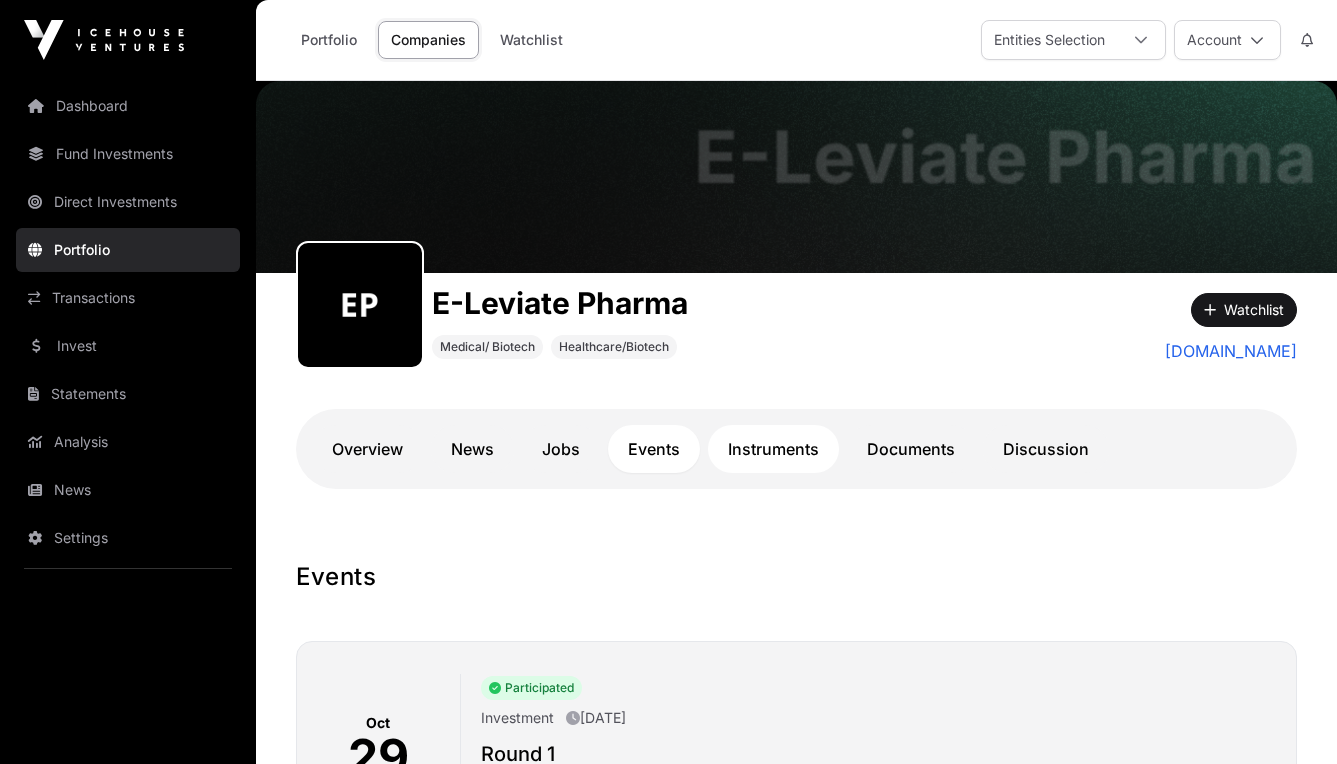click on "Instruments" 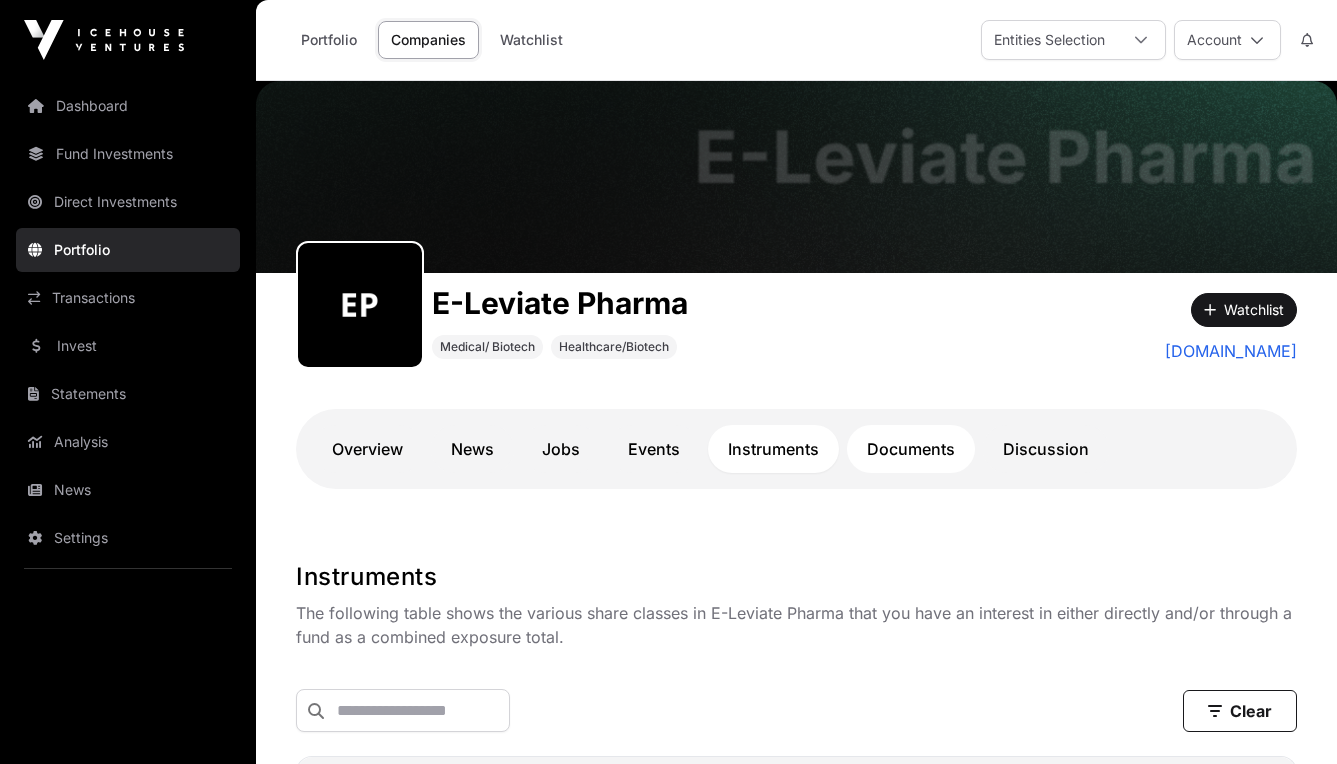 scroll, scrollTop: 0, scrollLeft: 0, axis: both 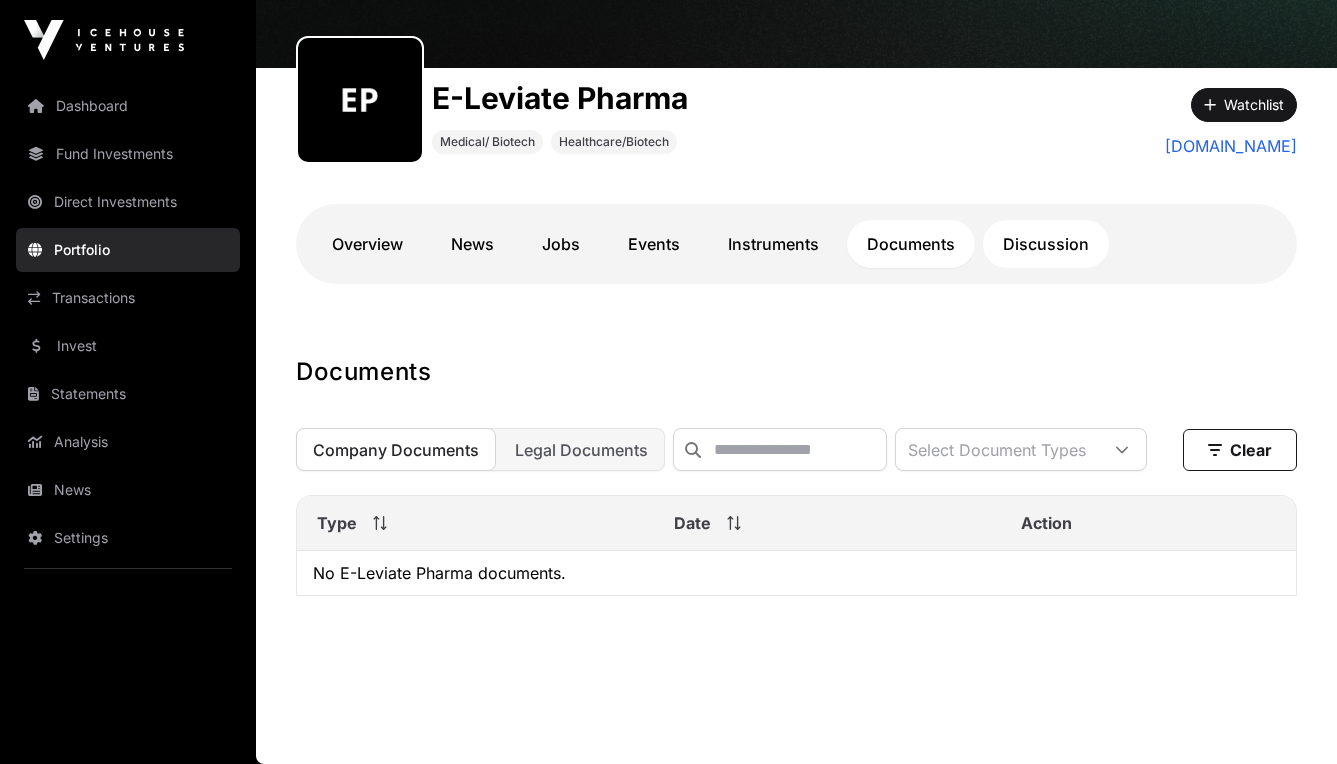 click on "Discussion" 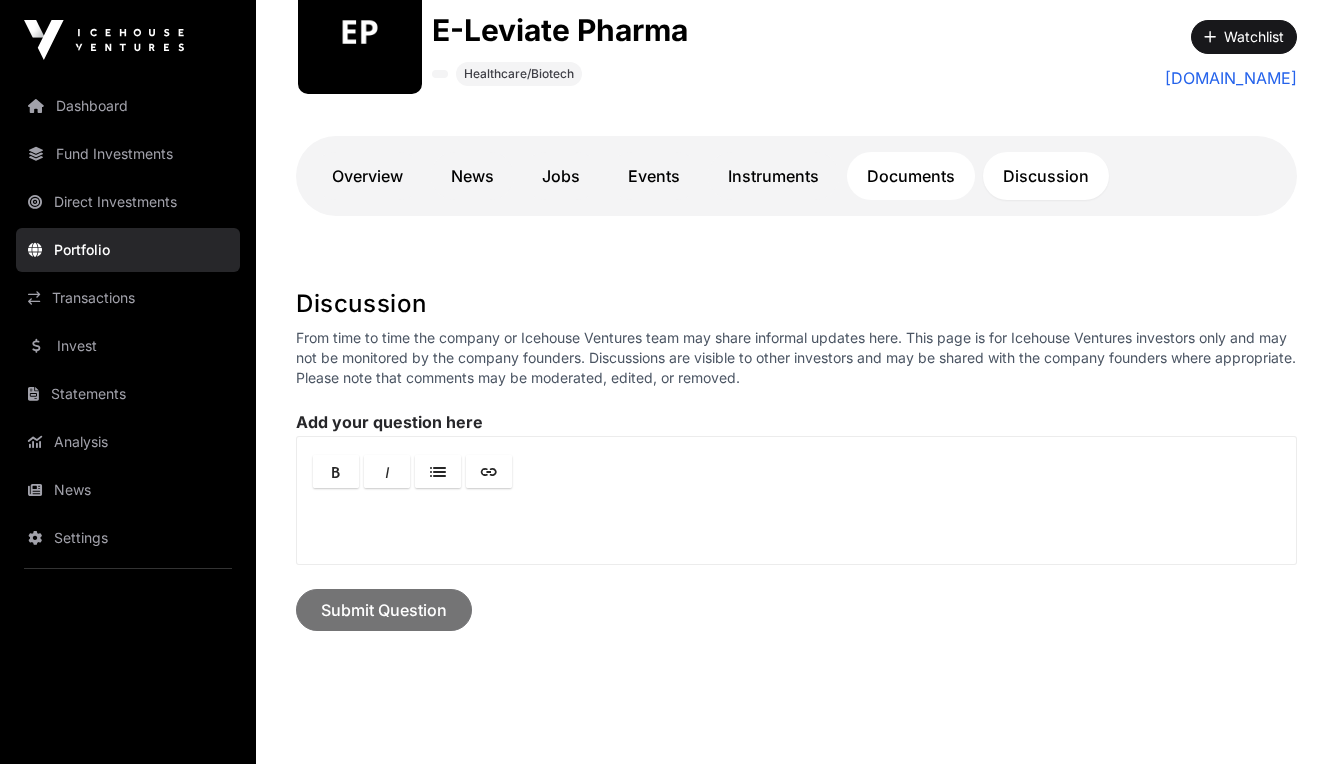 click on "Documents" 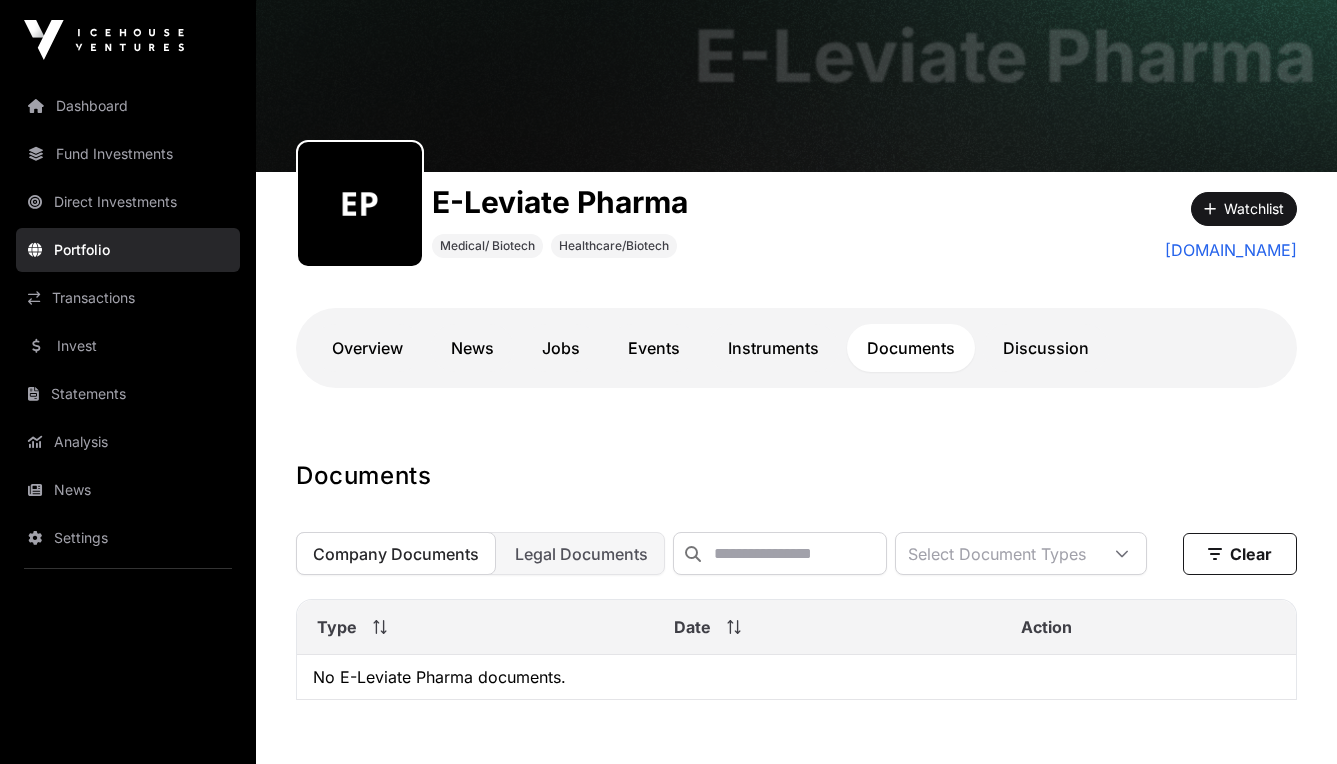 scroll, scrollTop: 82, scrollLeft: 0, axis: vertical 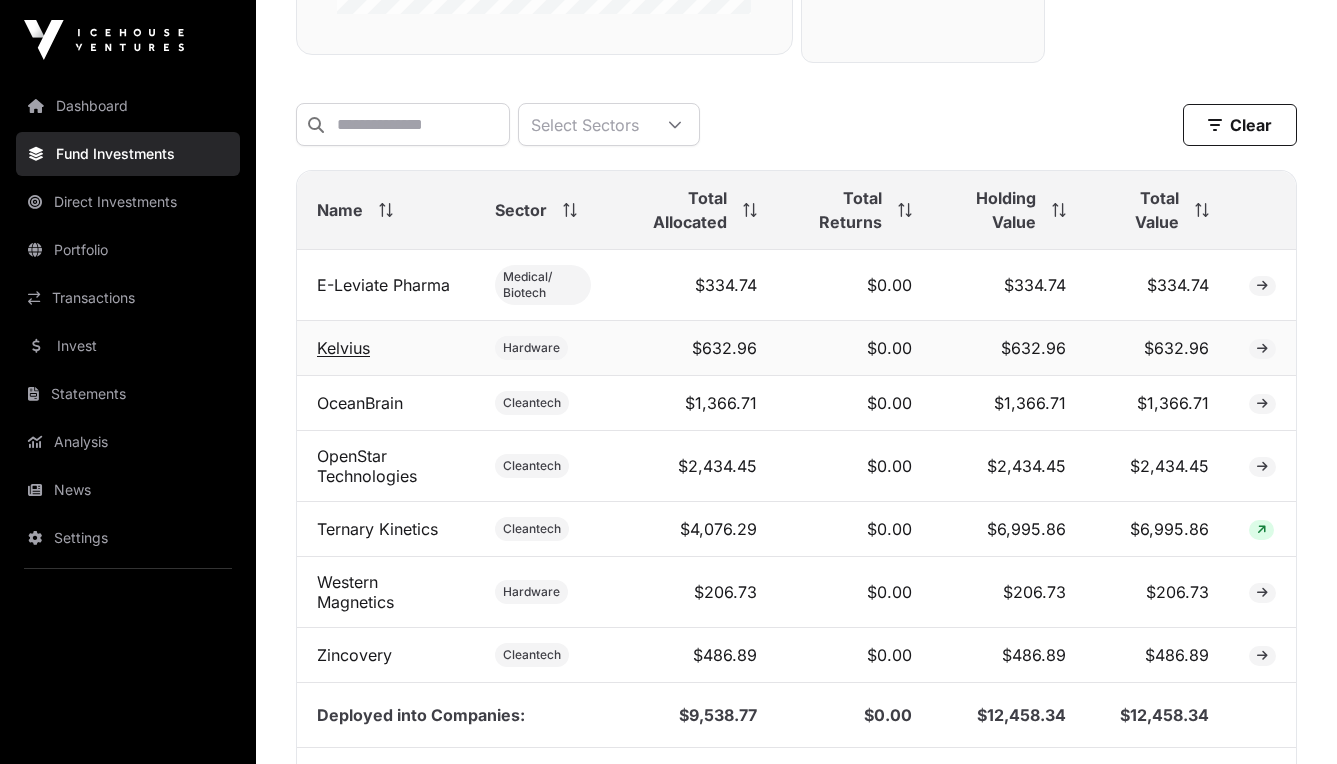 click on "Kelvius" 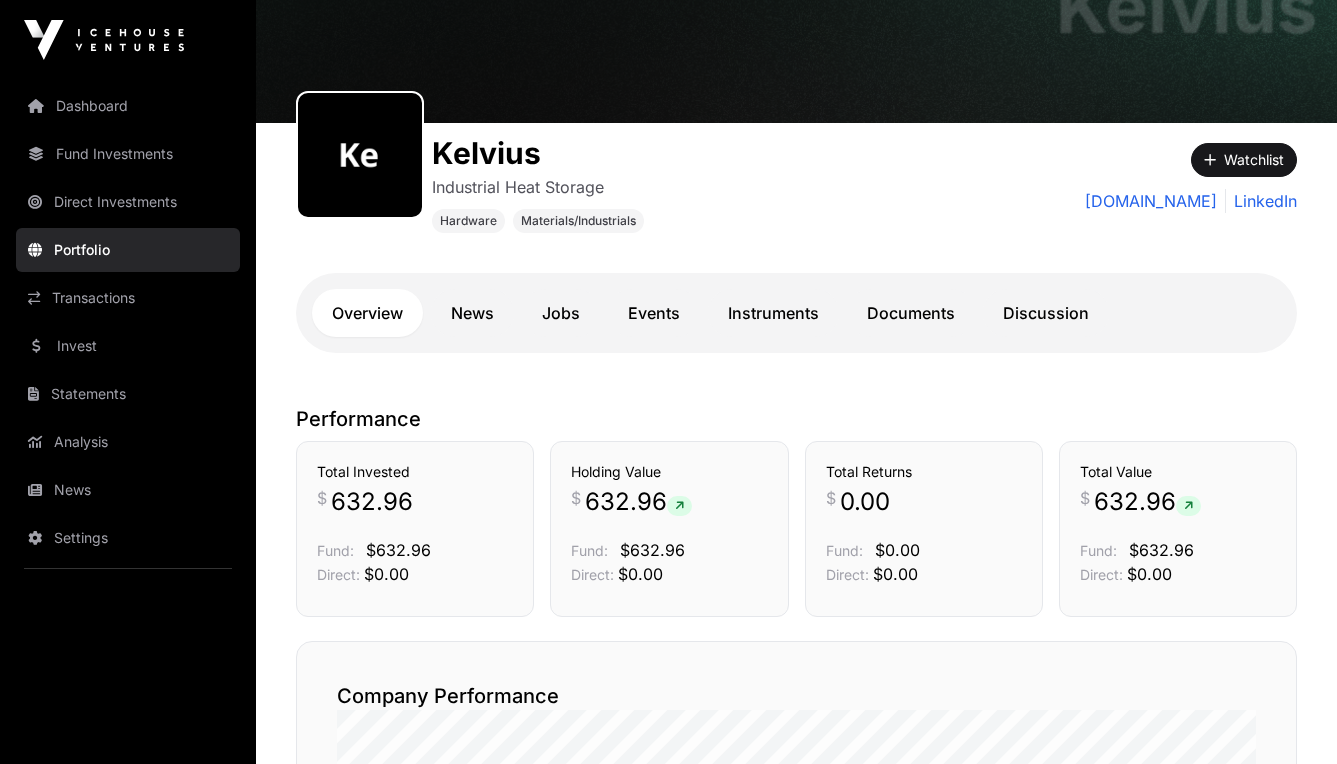 scroll, scrollTop: 141, scrollLeft: 0, axis: vertical 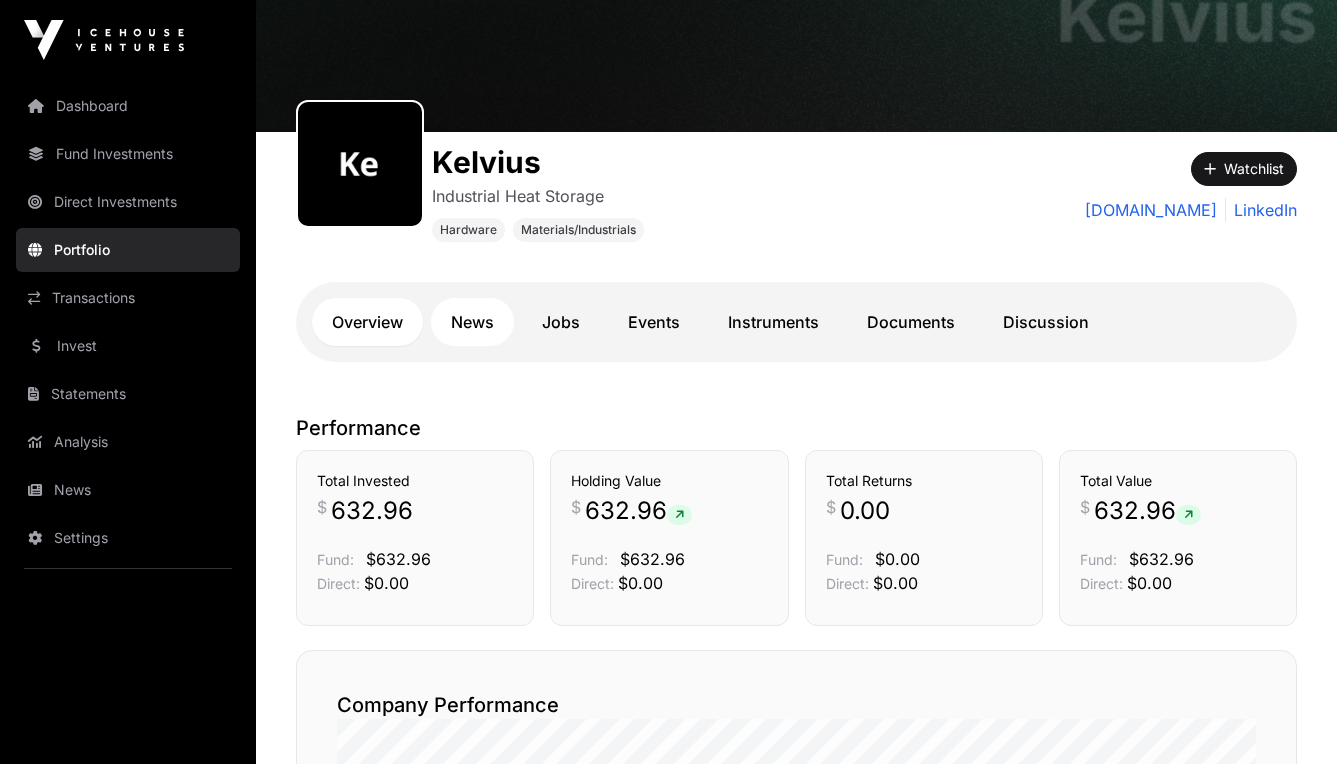 click on "News" 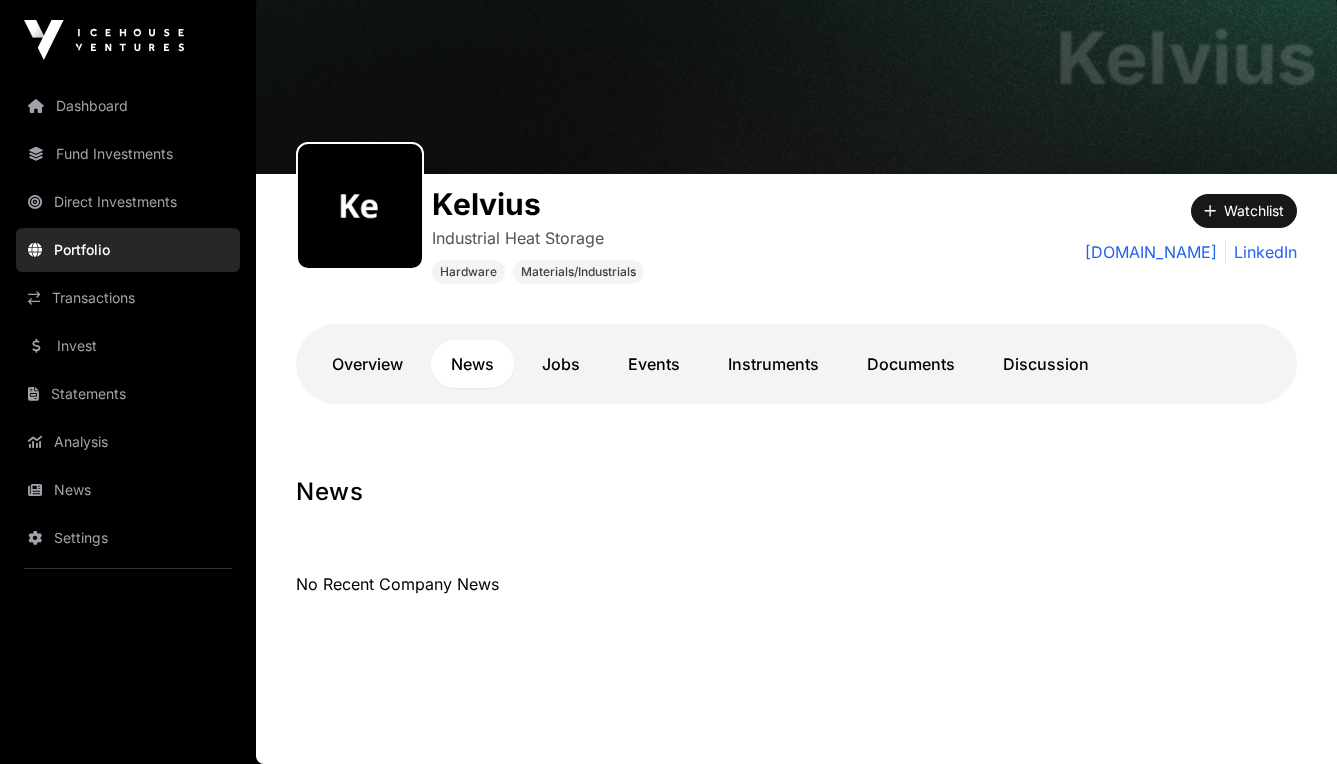 scroll, scrollTop: 99, scrollLeft: 0, axis: vertical 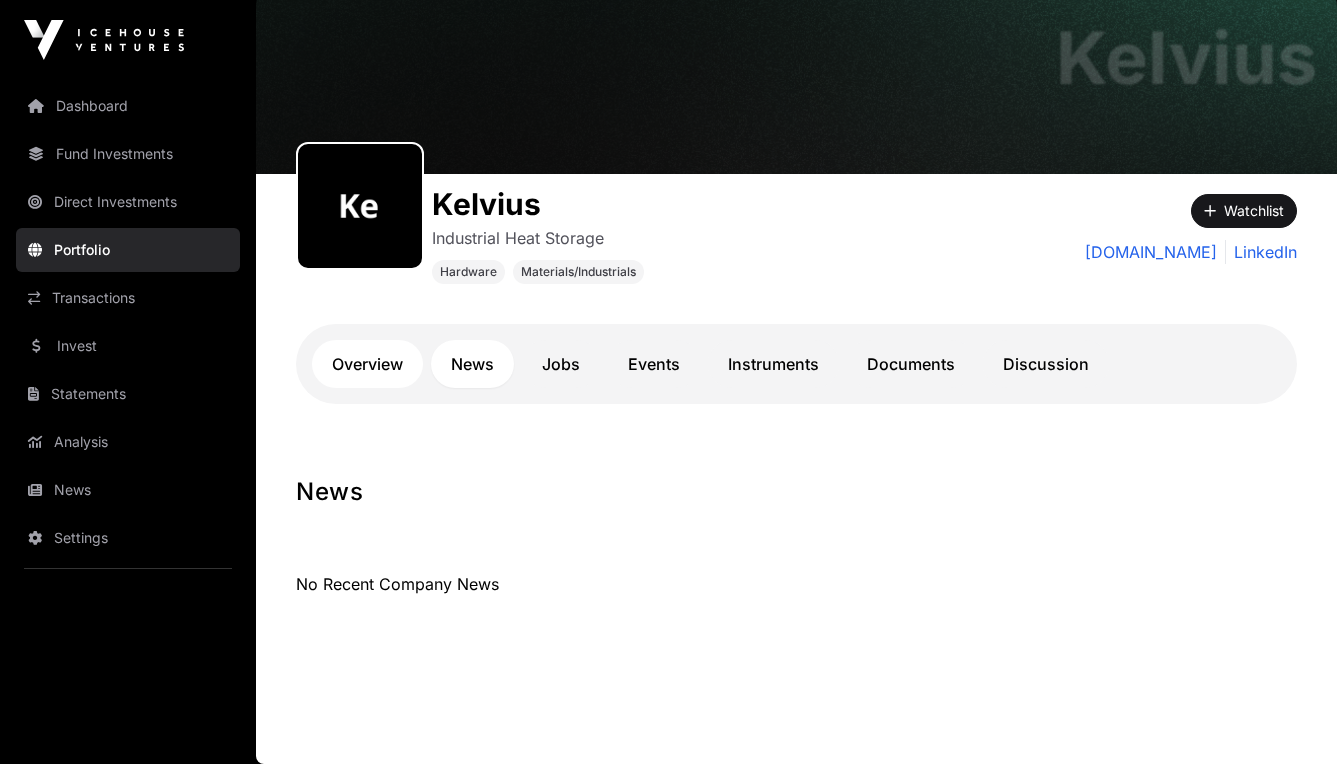 click on "Overview" 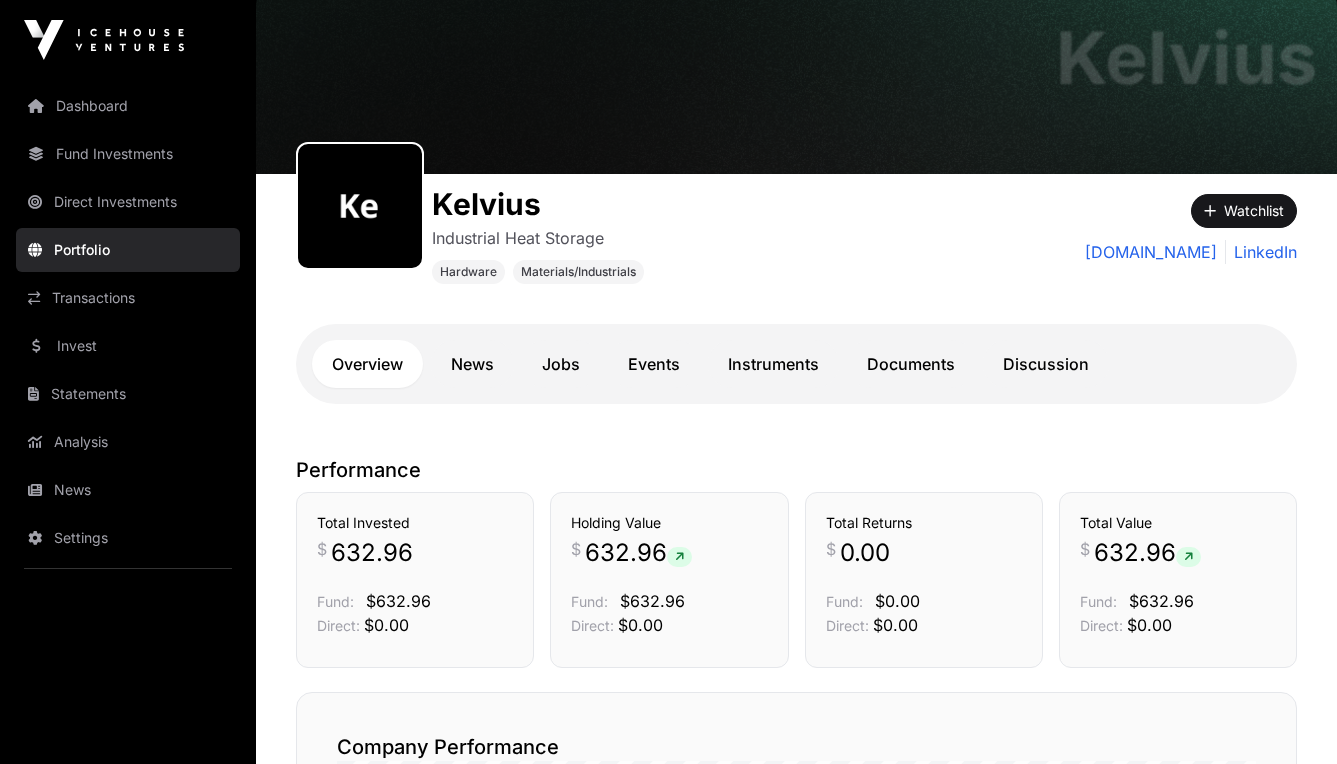 scroll, scrollTop: 141, scrollLeft: 0, axis: vertical 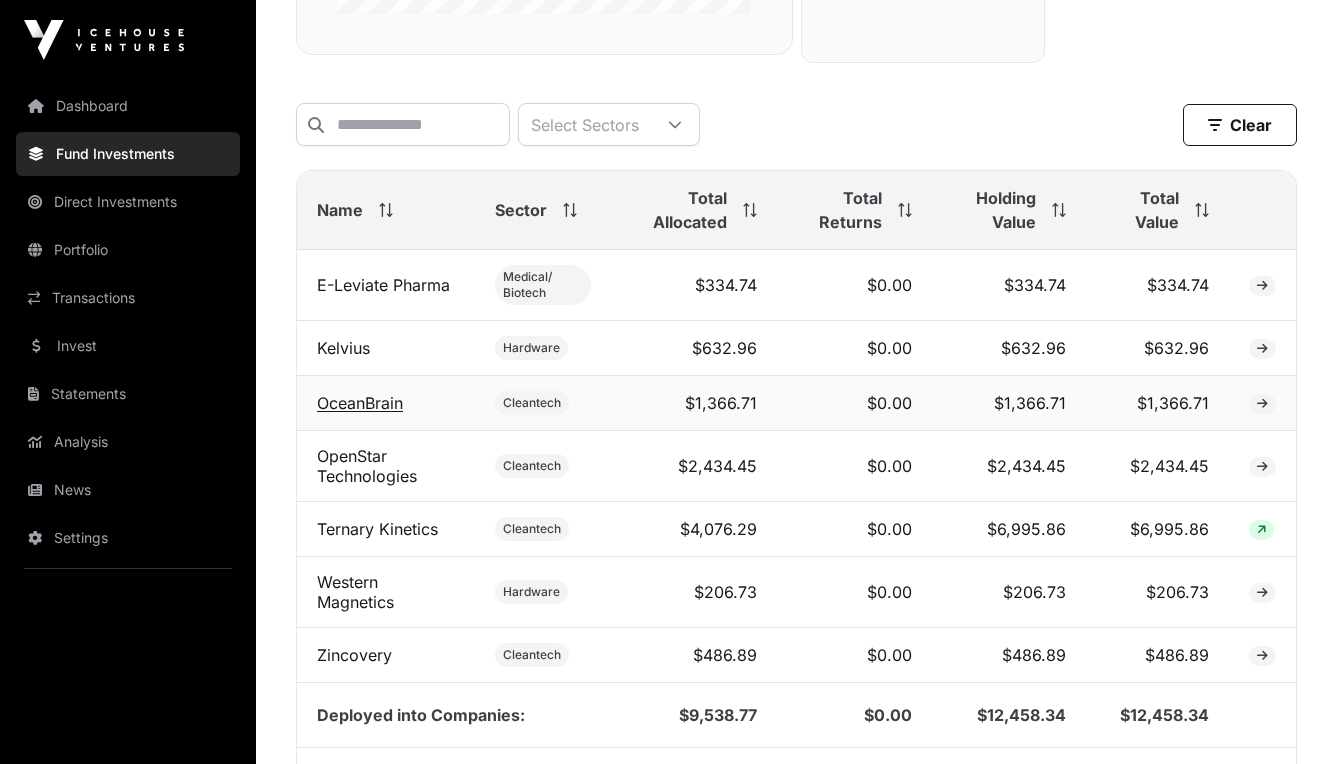 click on "OceanBrain" 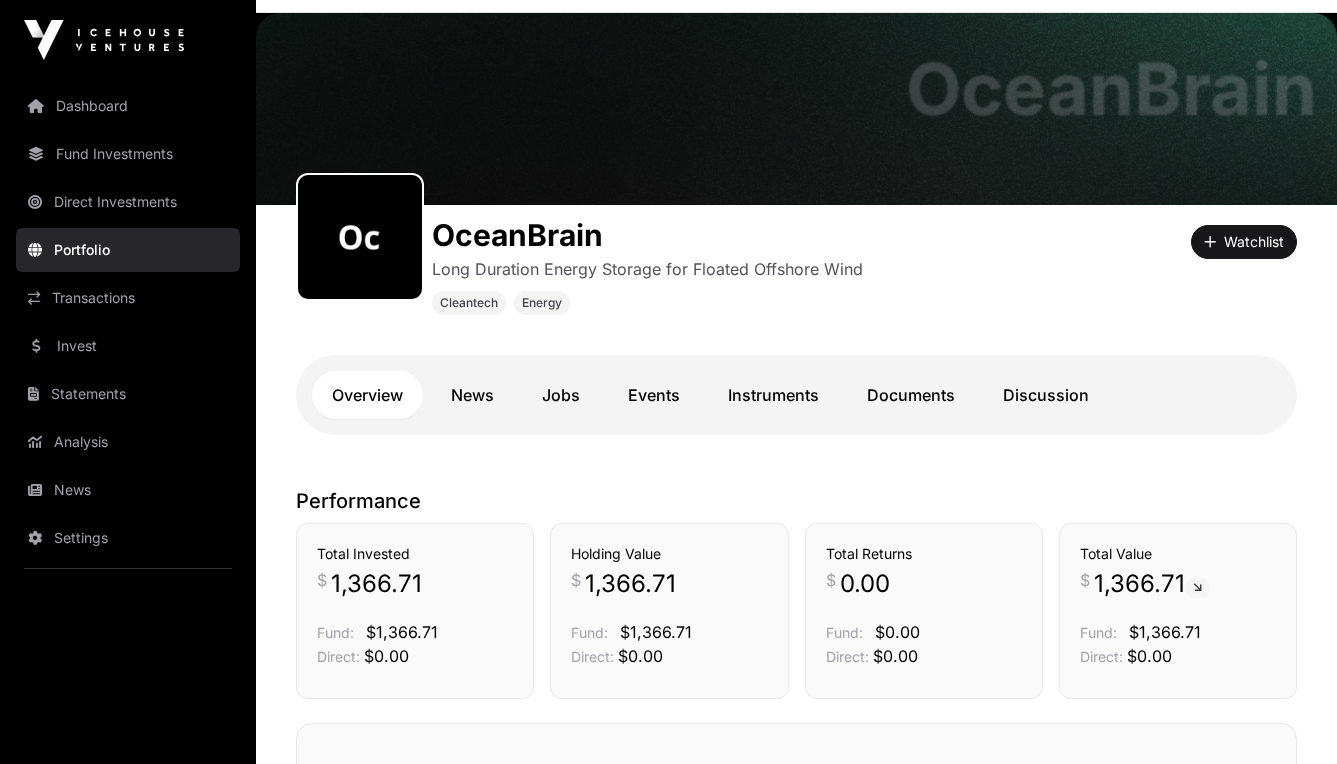 scroll, scrollTop: 80, scrollLeft: 0, axis: vertical 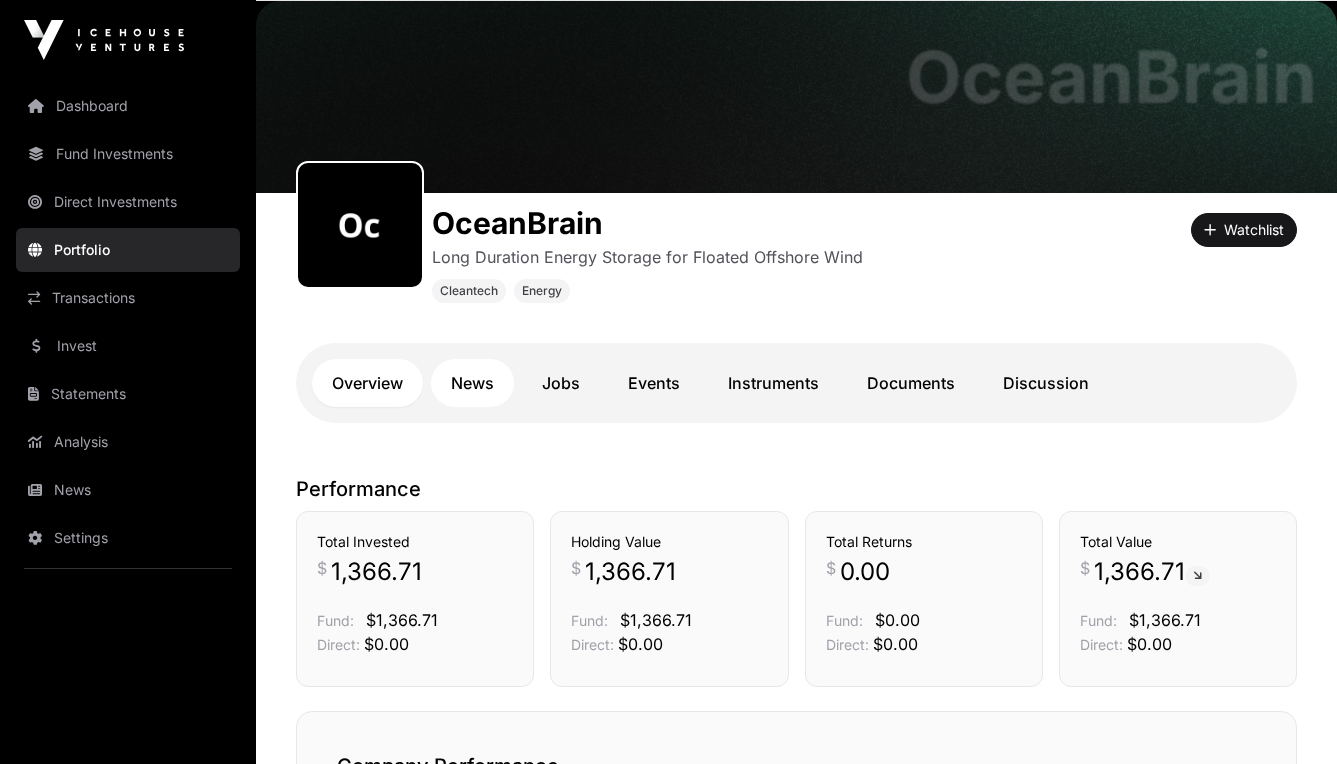 click on "News" 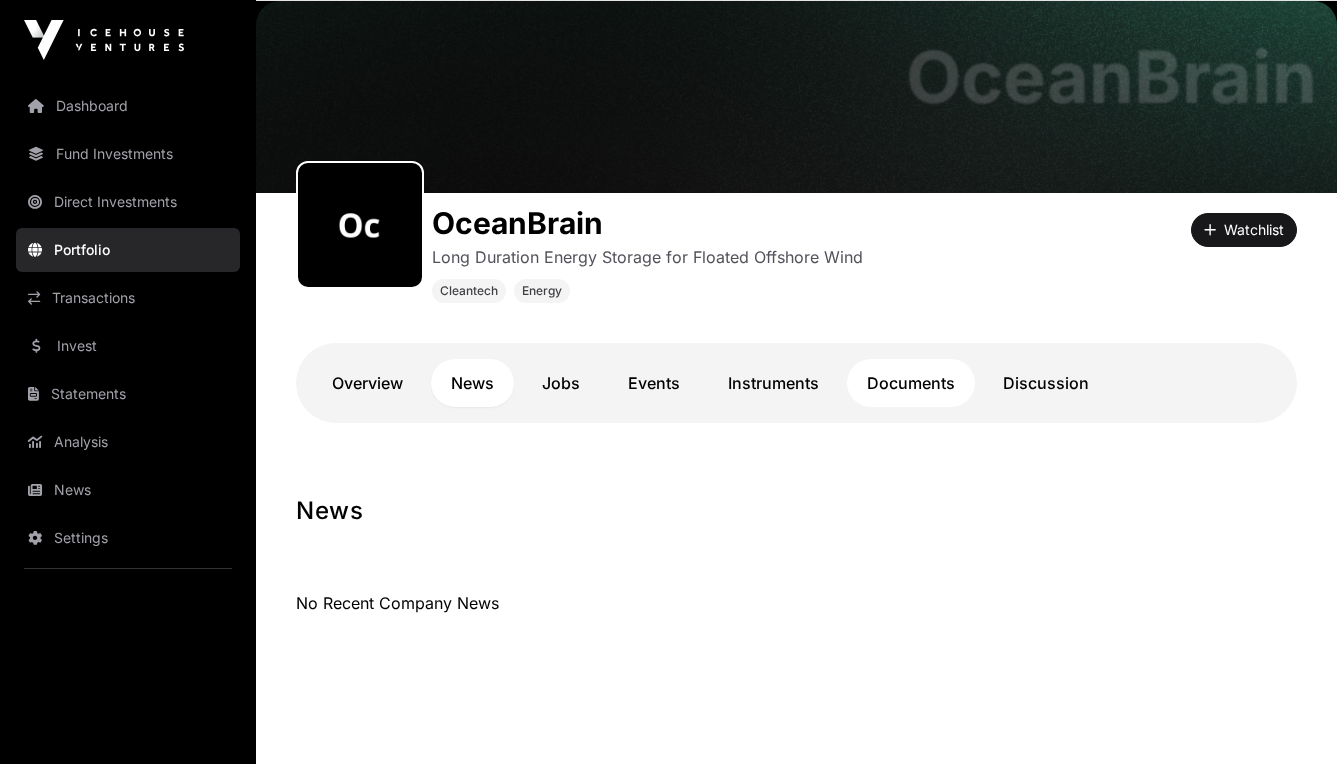 click on "Documents" 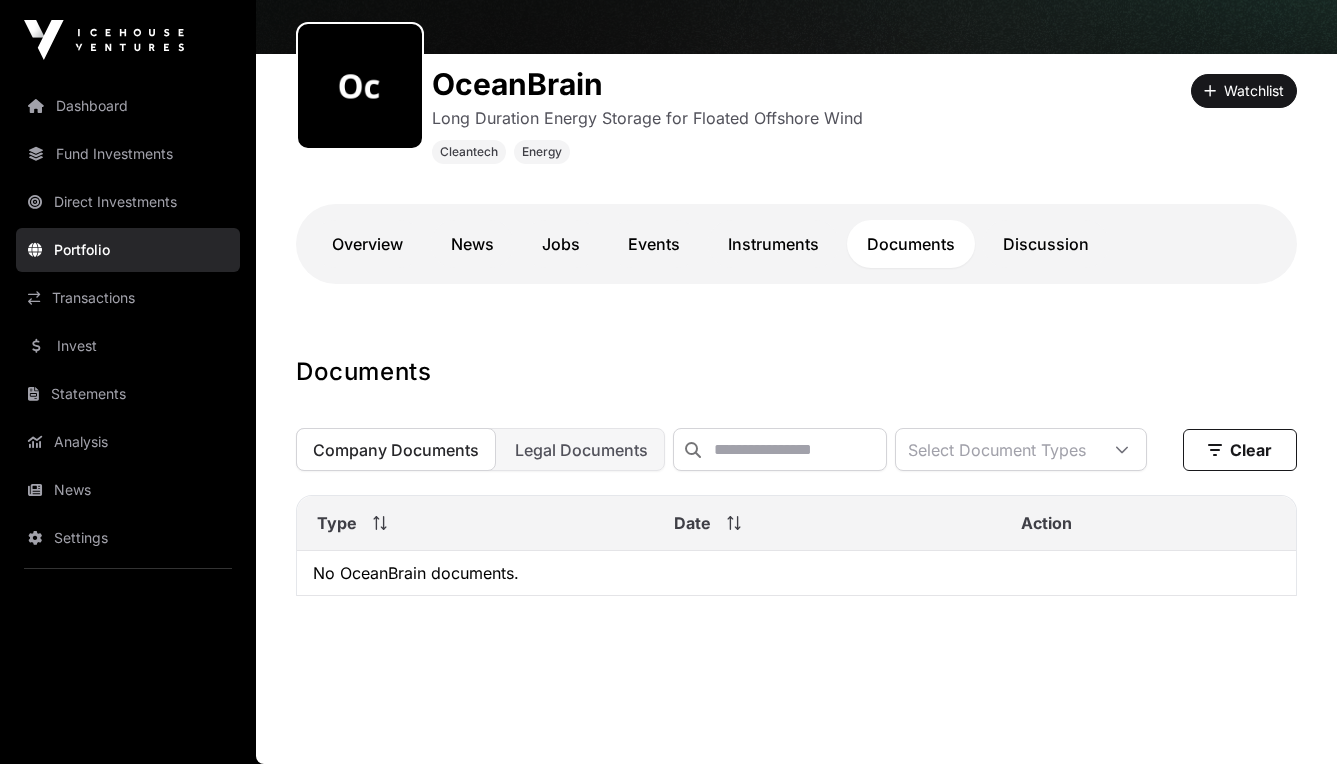 scroll, scrollTop: 287, scrollLeft: 0, axis: vertical 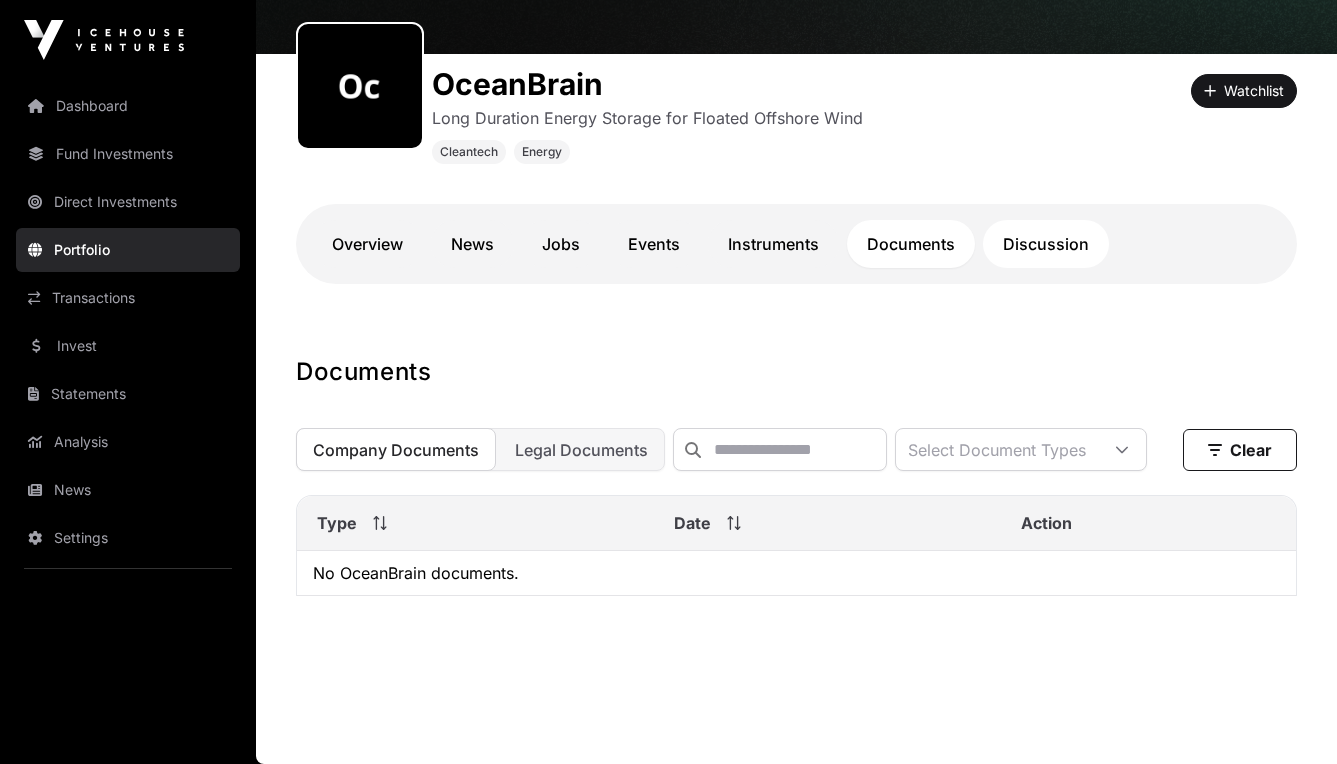 click on "Discussion" 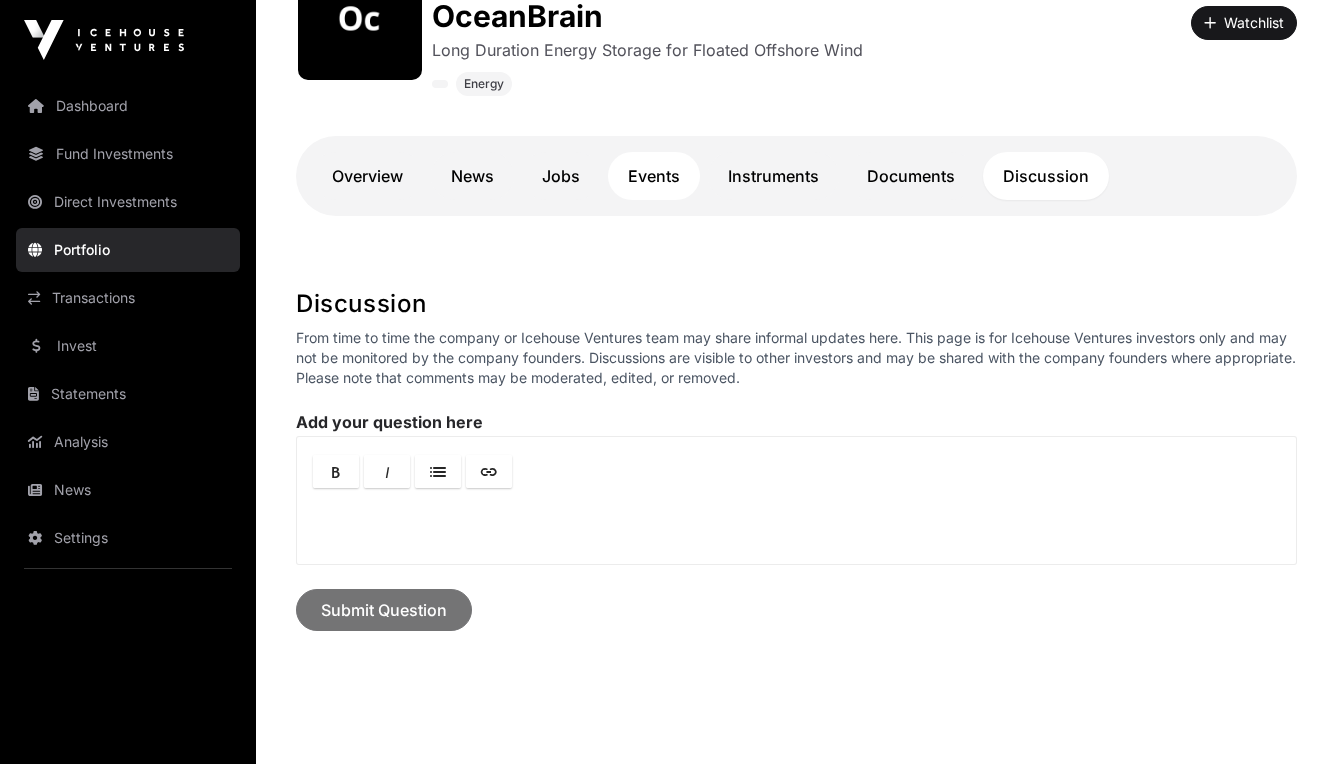 click on "Events" 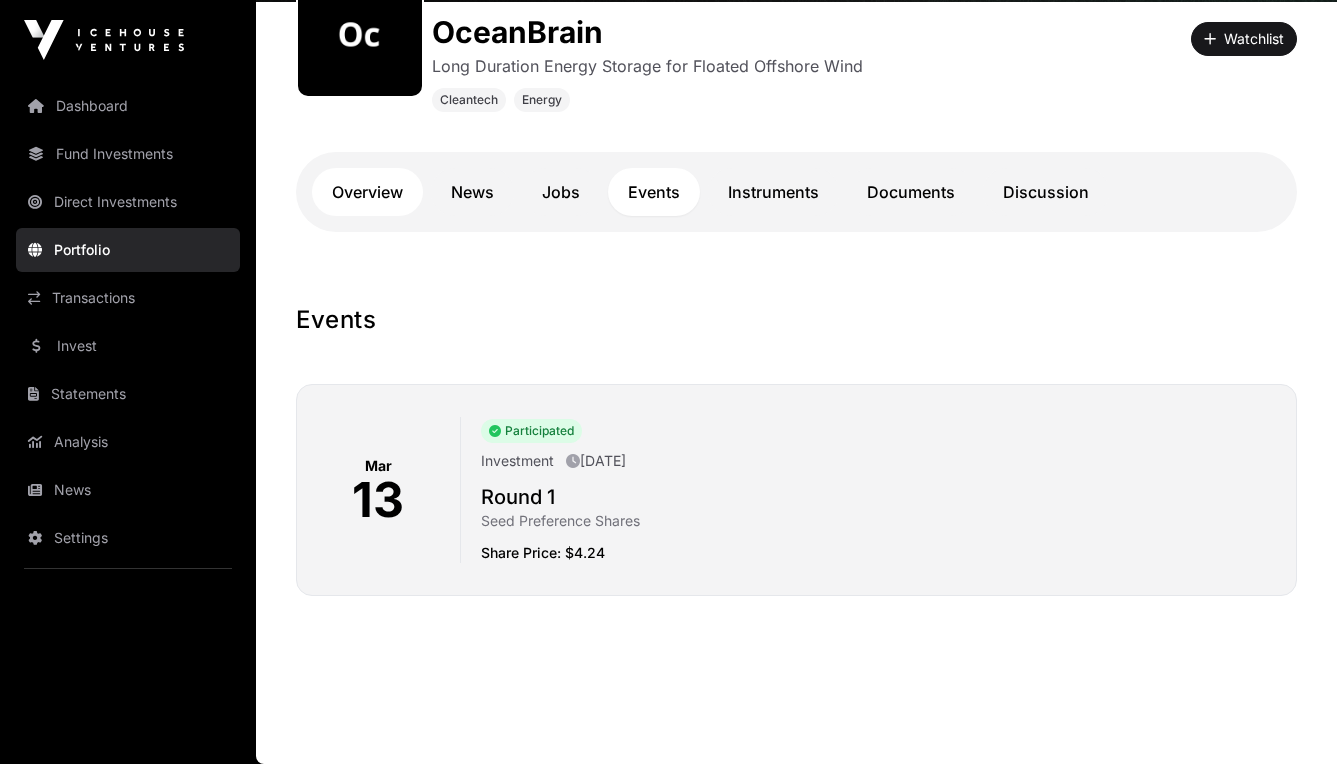 click on "Overview" 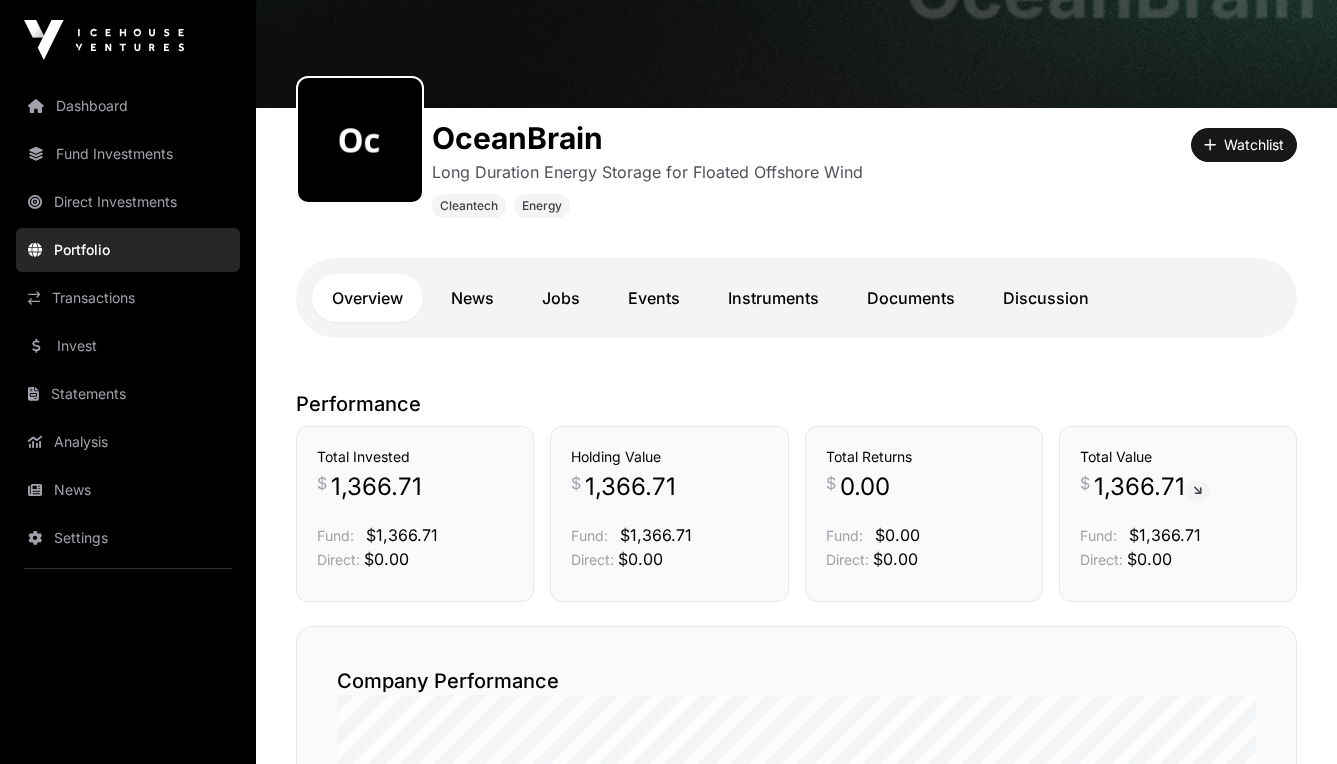 scroll, scrollTop: 160, scrollLeft: 0, axis: vertical 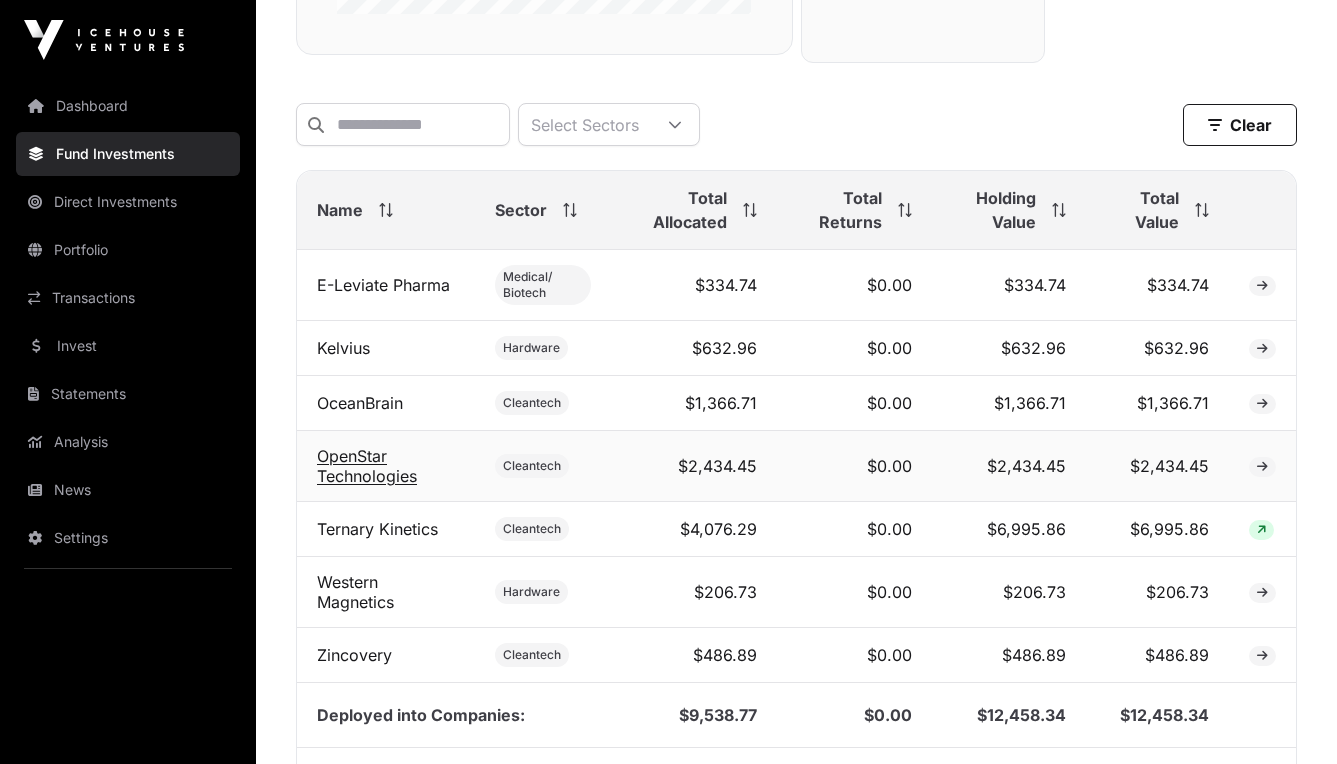 click on "OpenStar Technologies" 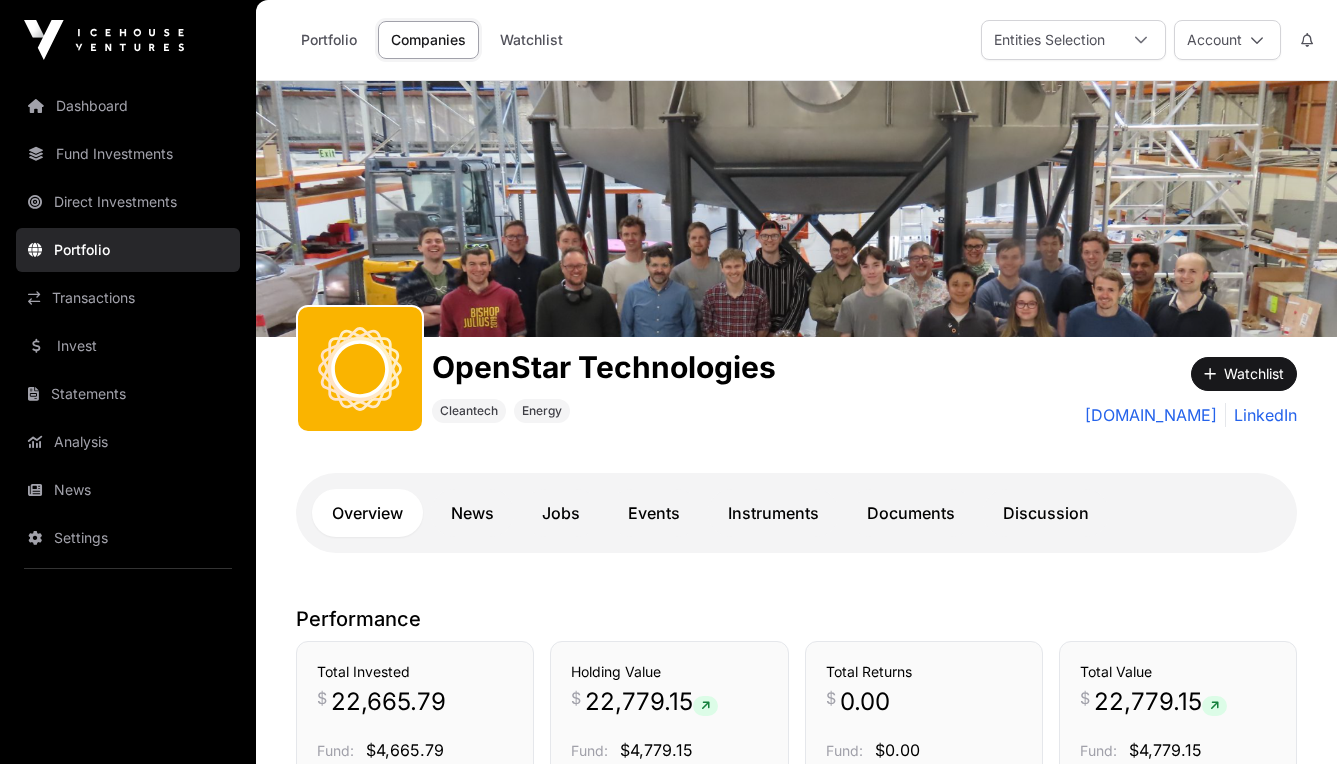 scroll, scrollTop: 0, scrollLeft: 0, axis: both 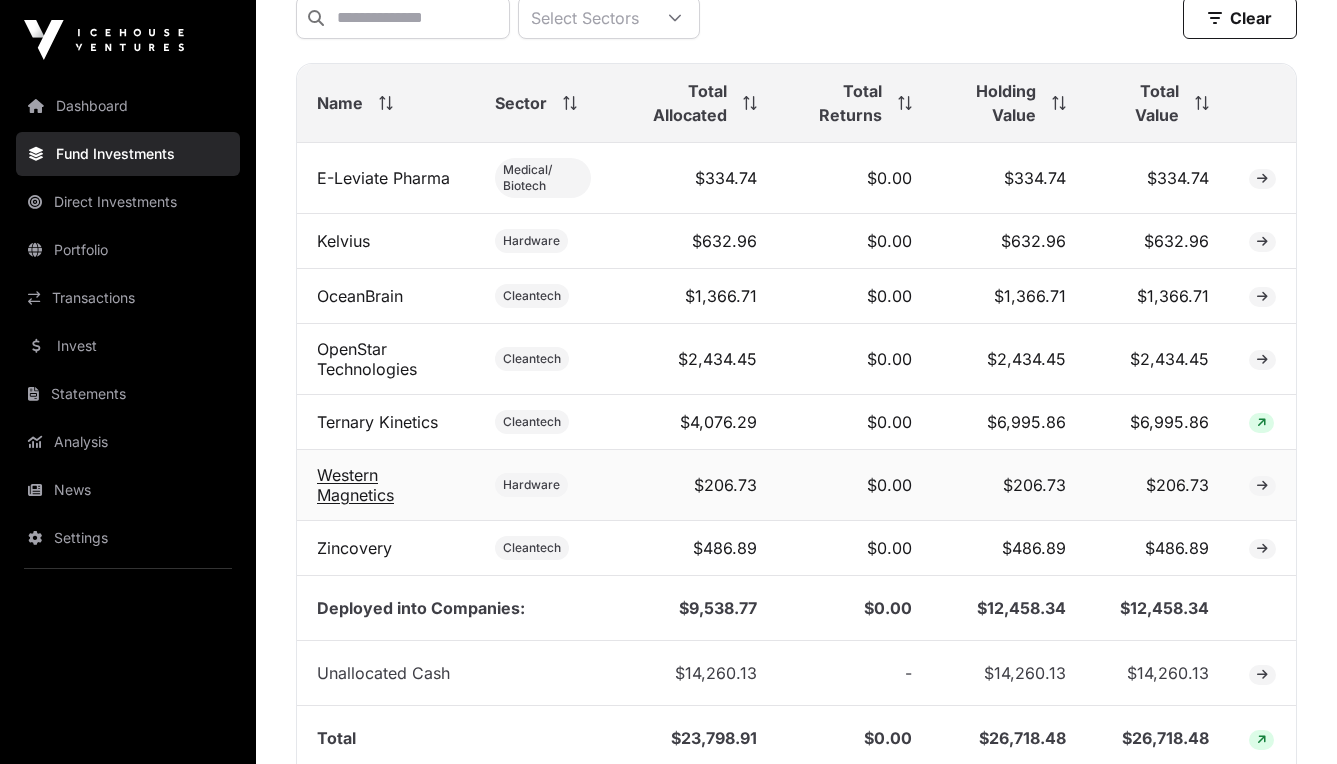 click on "Western Magnetics" 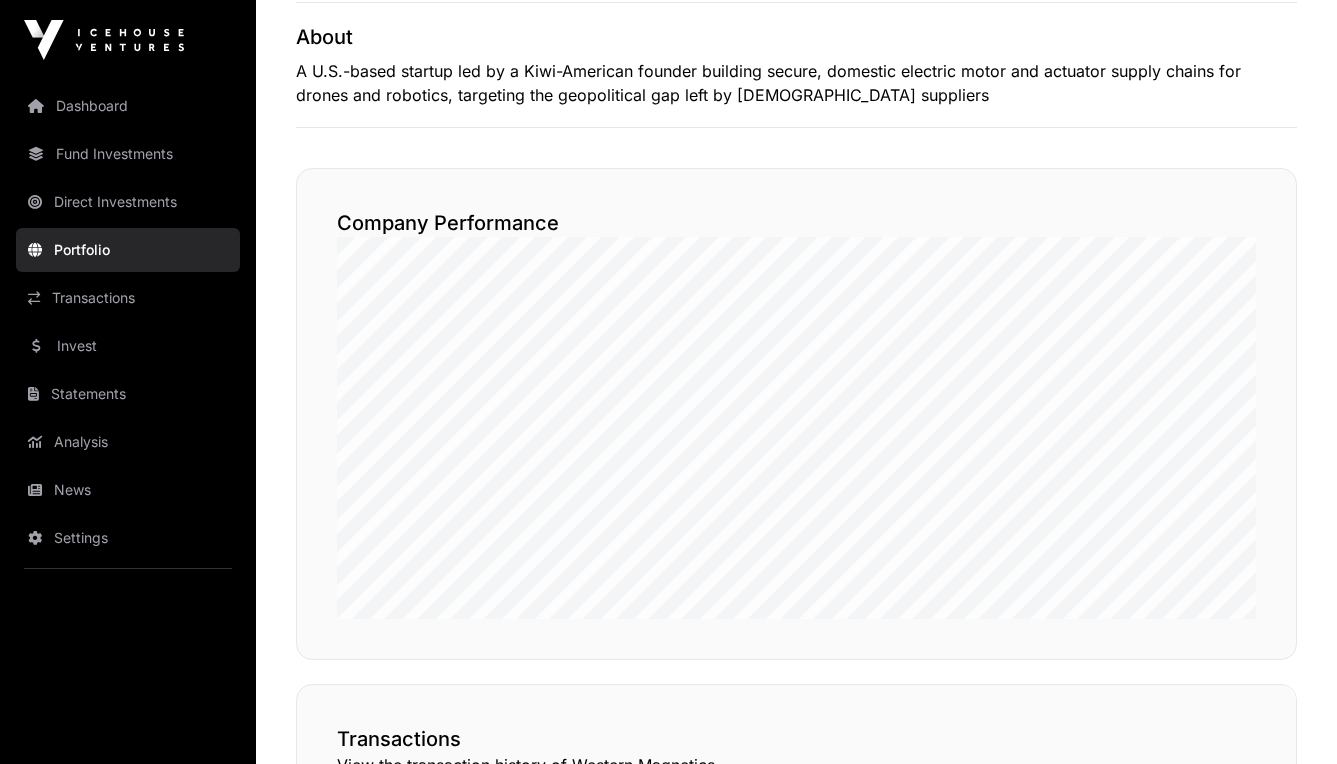 scroll, scrollTop: 0, scrollLeft: 0, axis: both 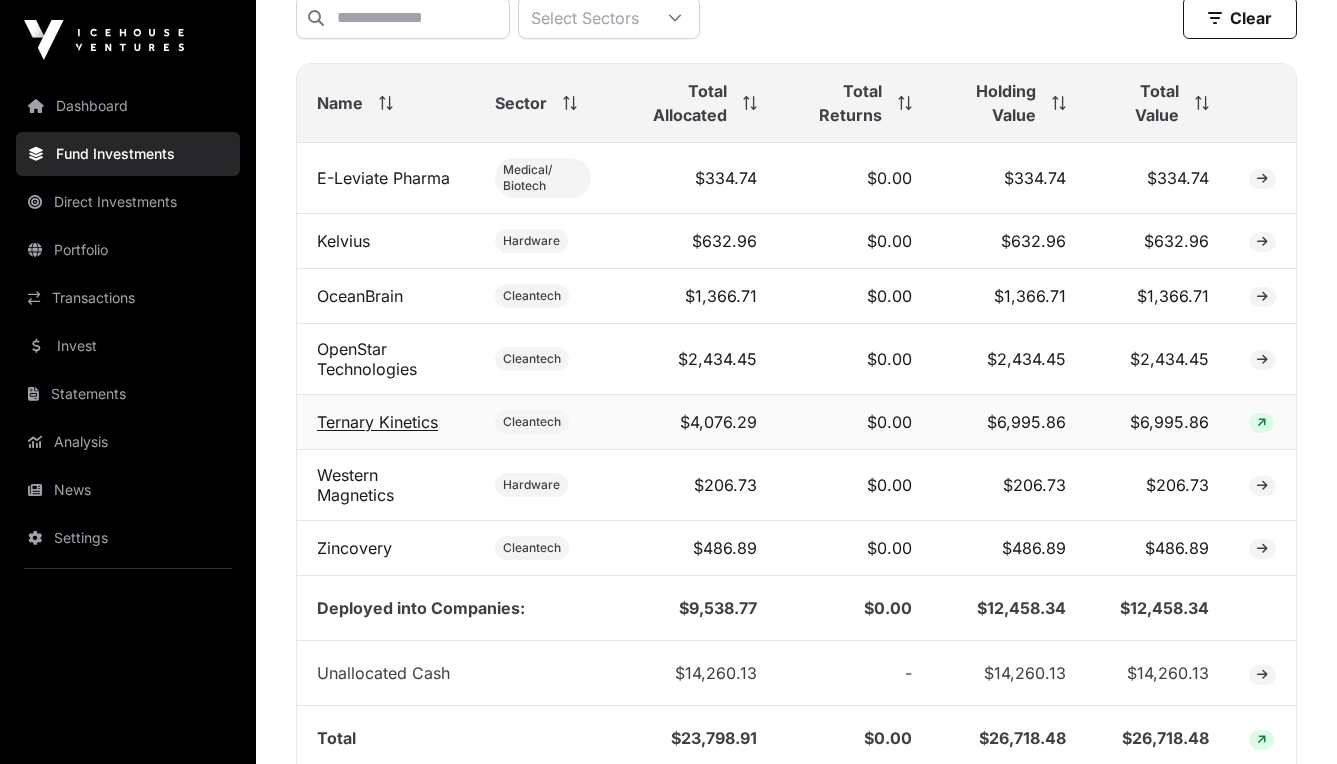 click on "Ternary Kinetics" 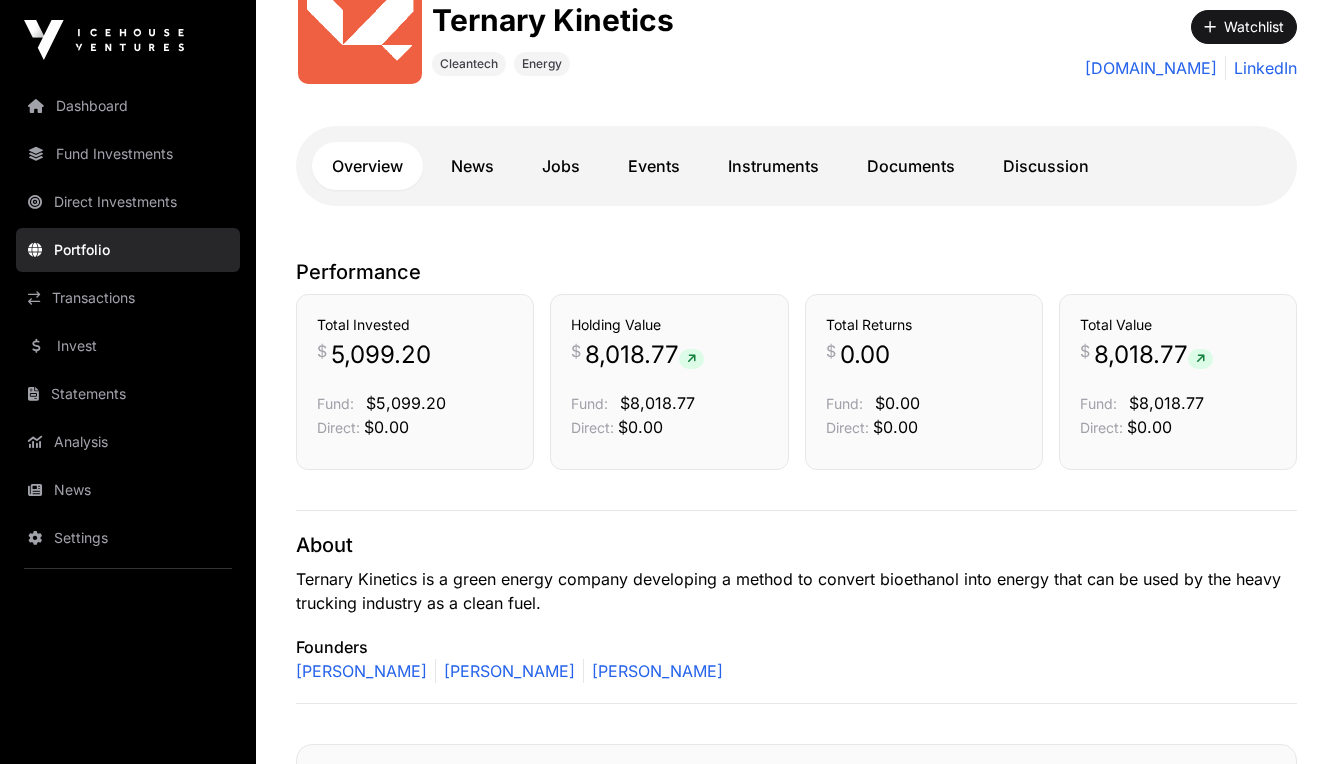 scroll, scrollTop: 373, scrollLeft: 0, axis: vertical 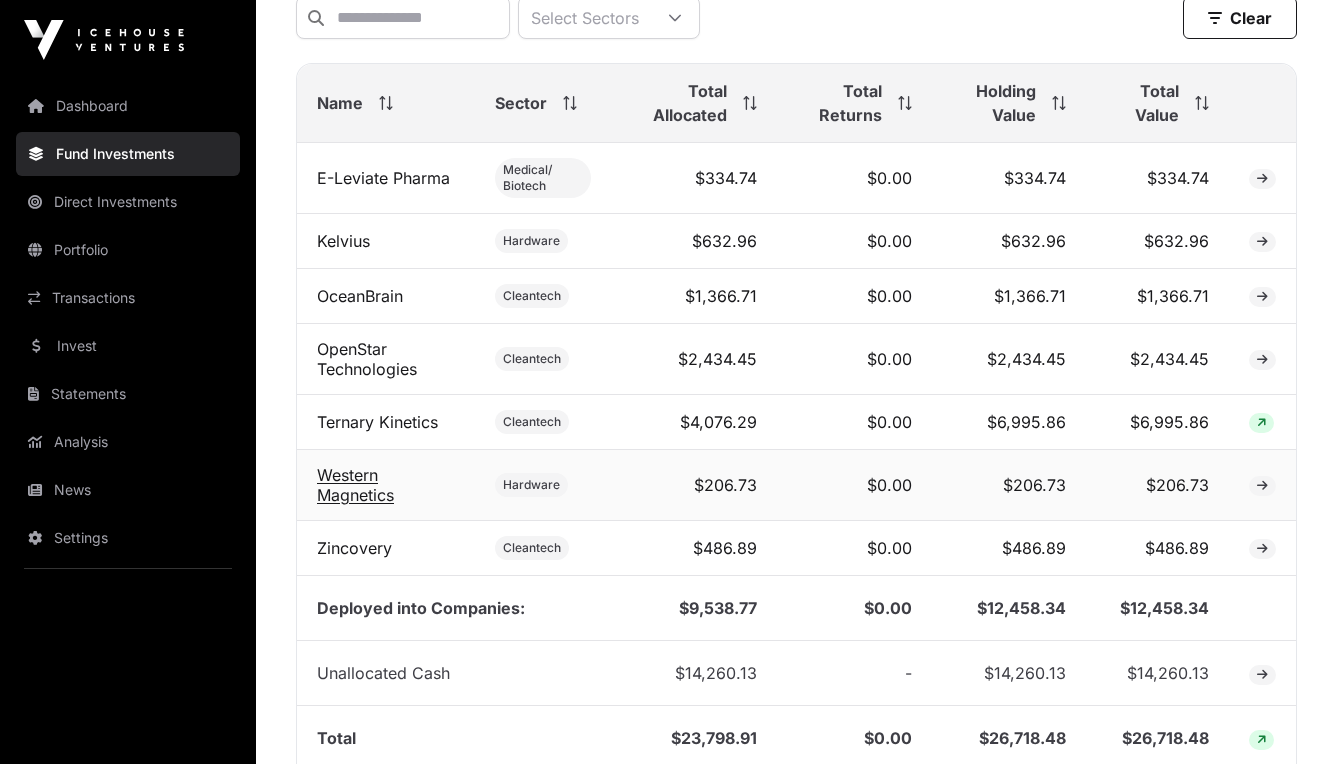 click on "Western Magnetics" 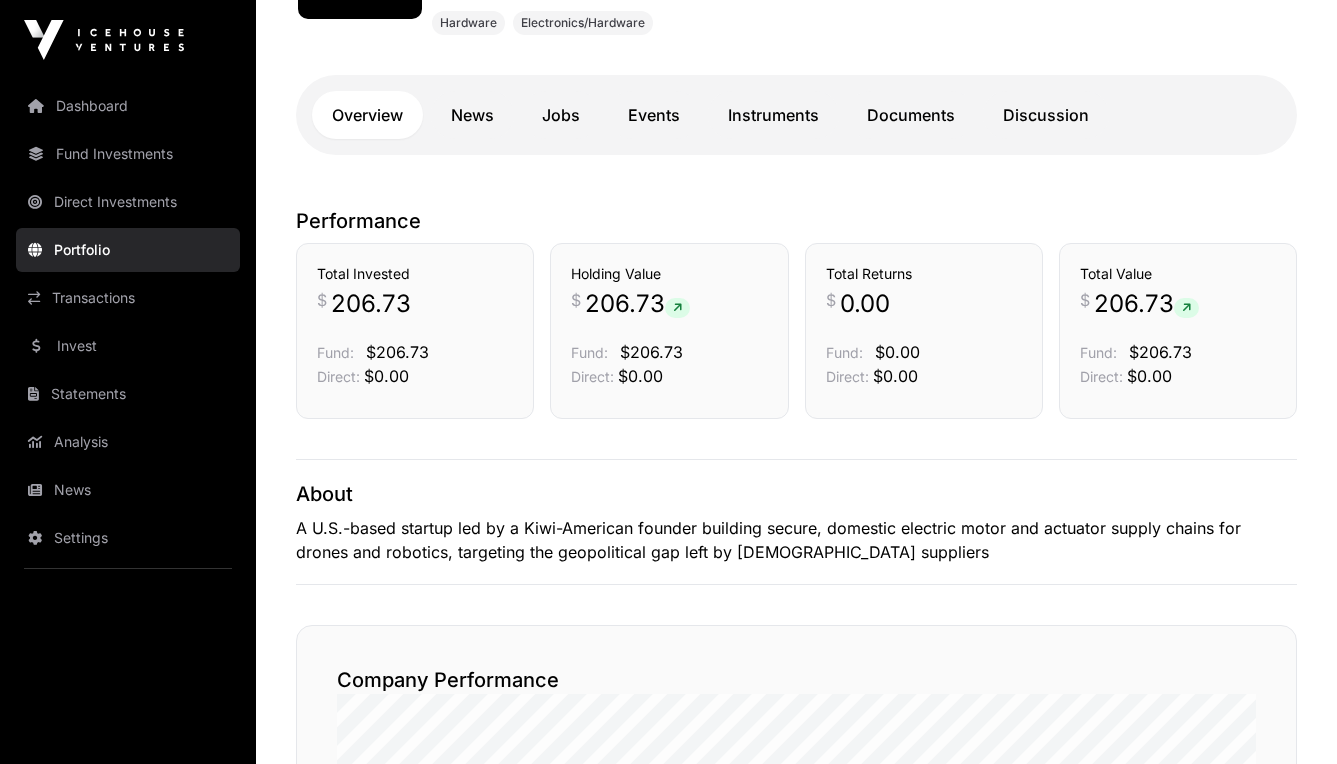 scroll, scrollTop: 364, scrollLeft: 0, axis: vertical 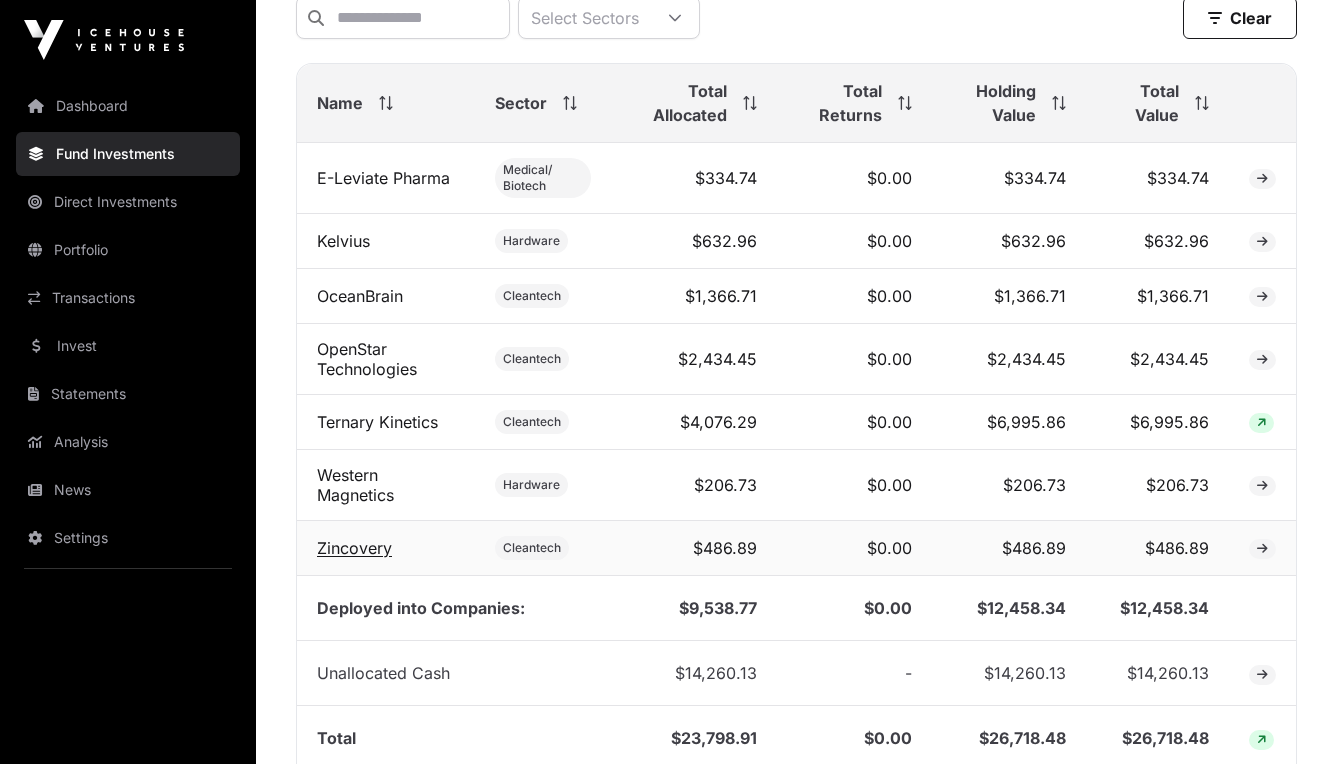 click on "Zincovery" 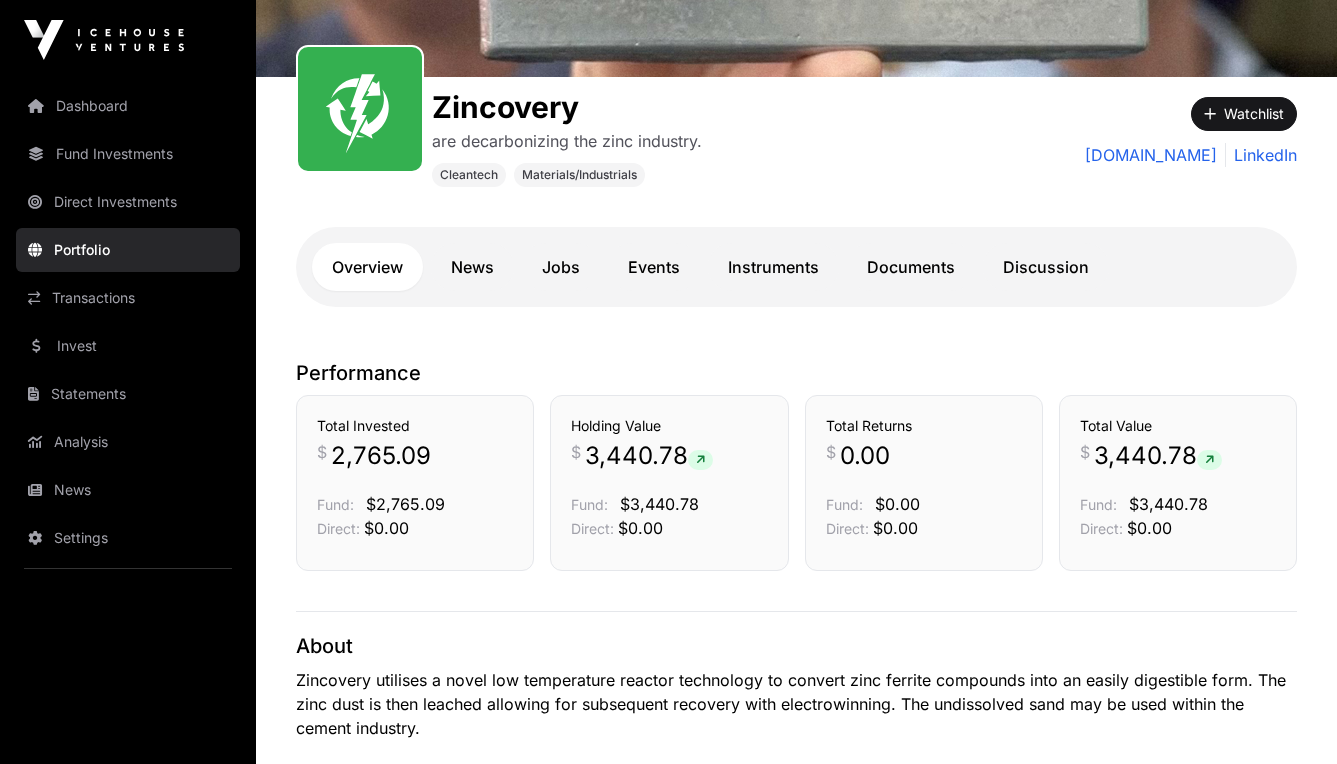 scroll, scrollTop: 266, scrollLeft: 0, axis: vertical 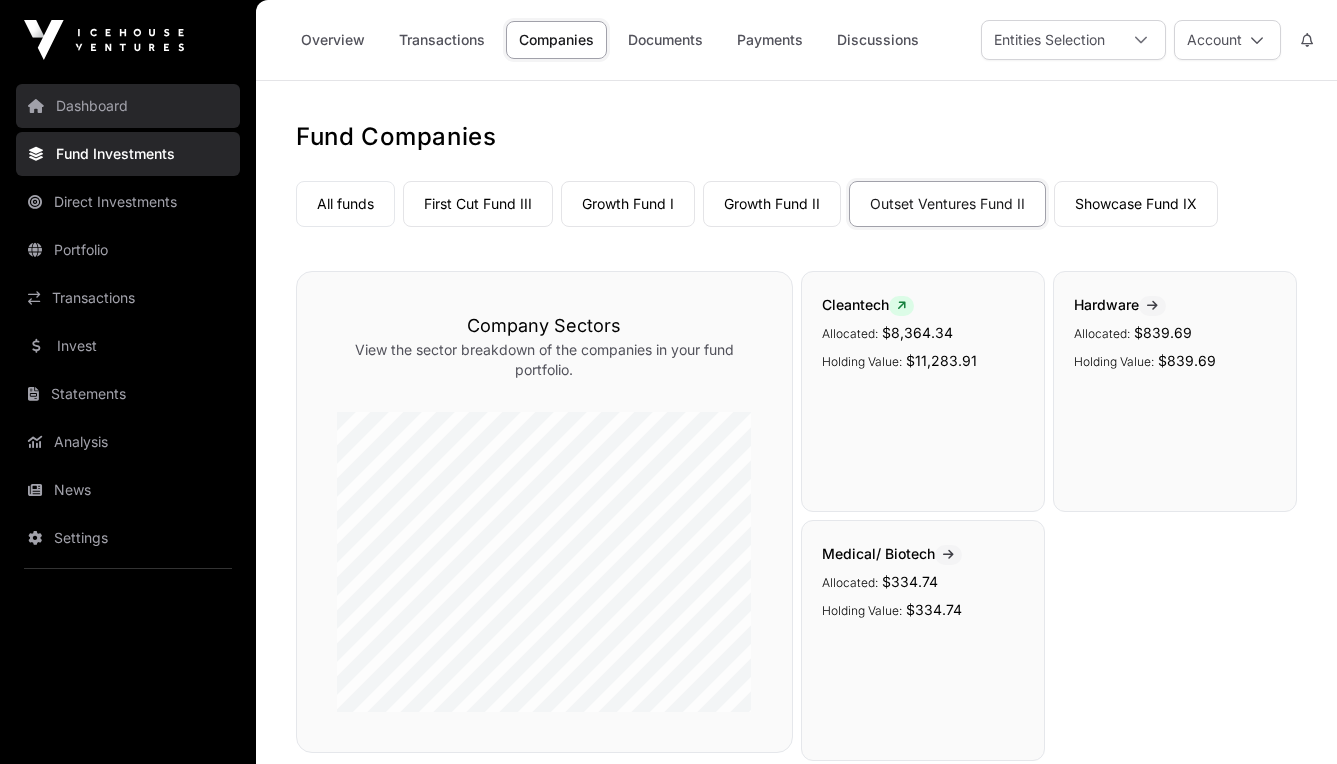 click on "Dashboard" 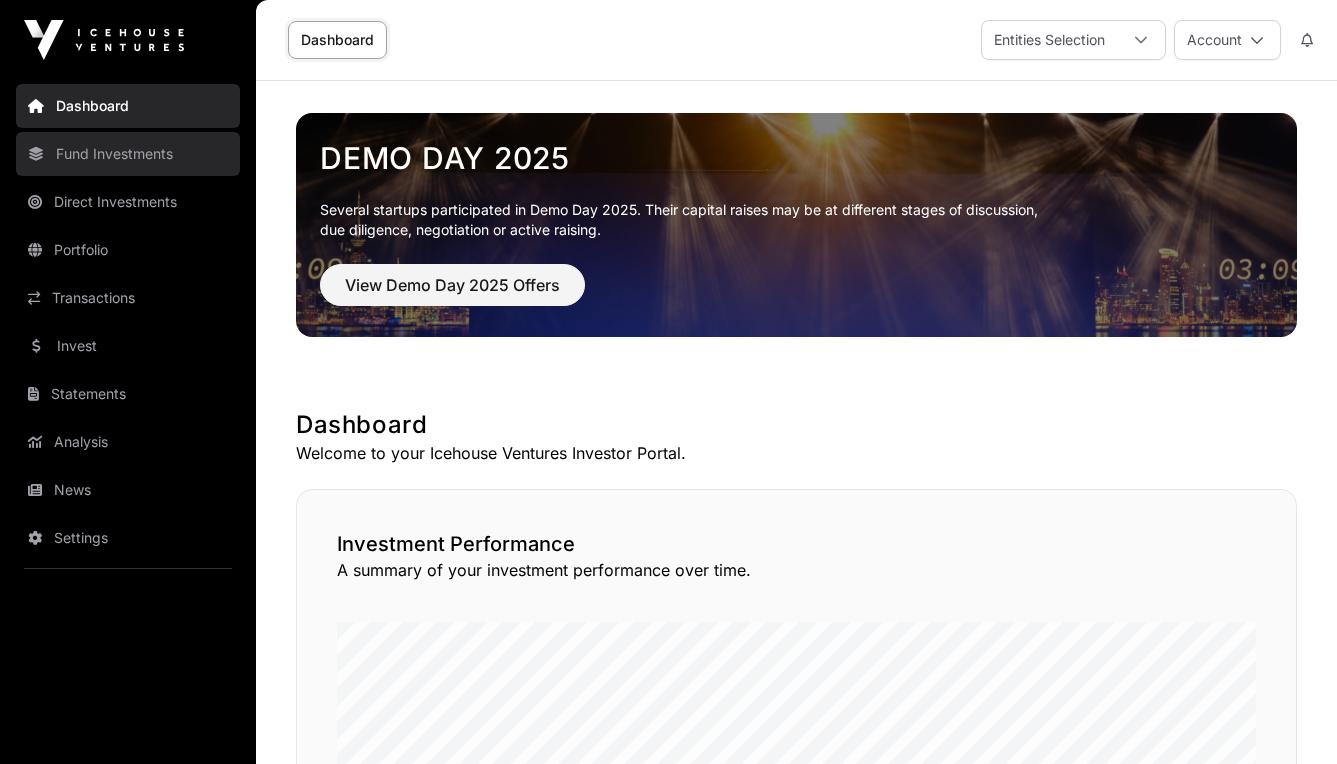 click on "Fund Investments" 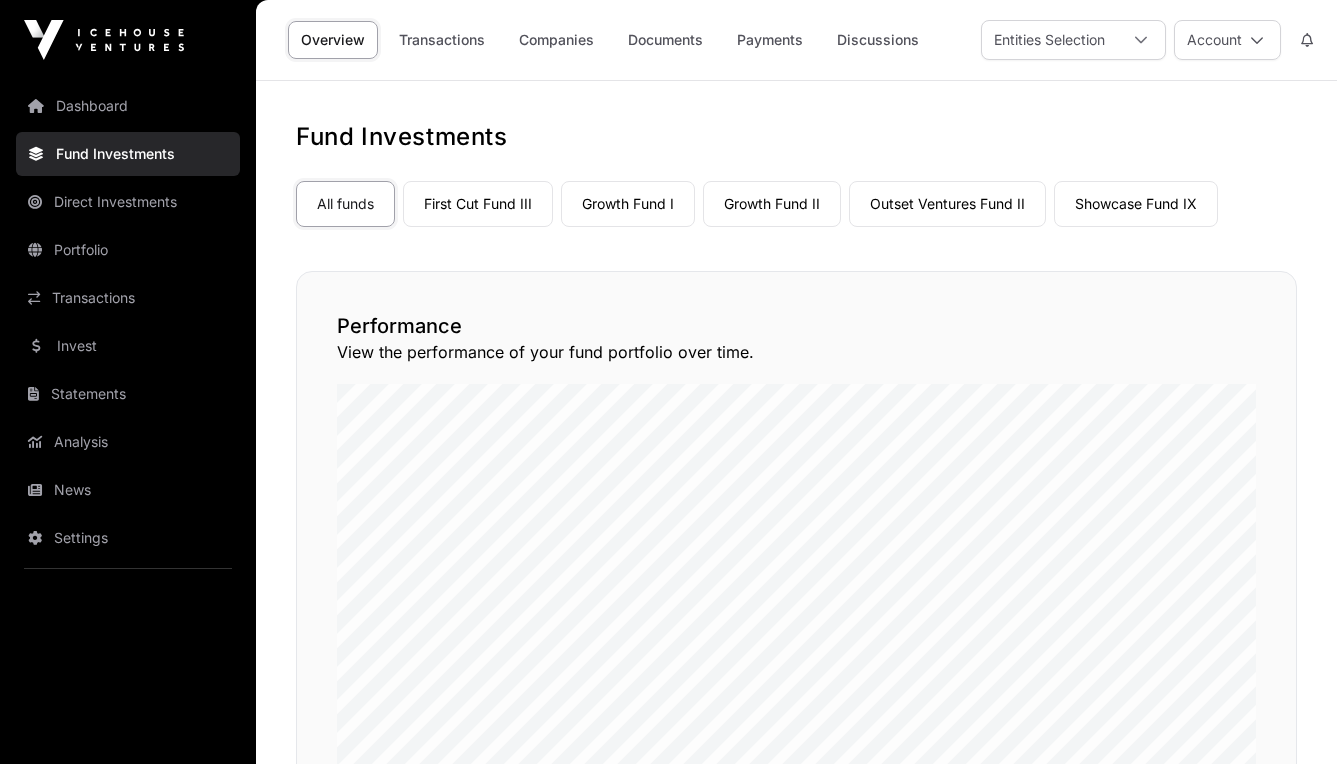 click on "Overview" 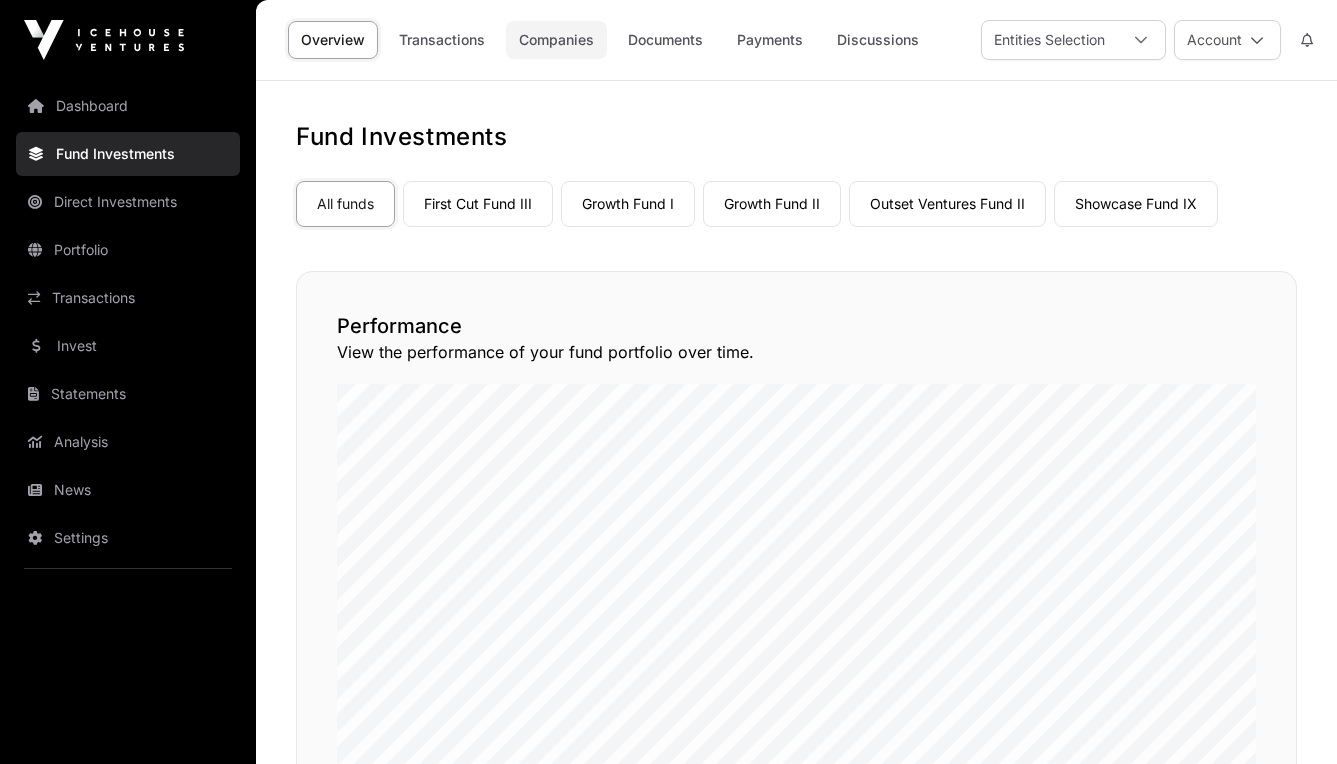 click on "Companies" 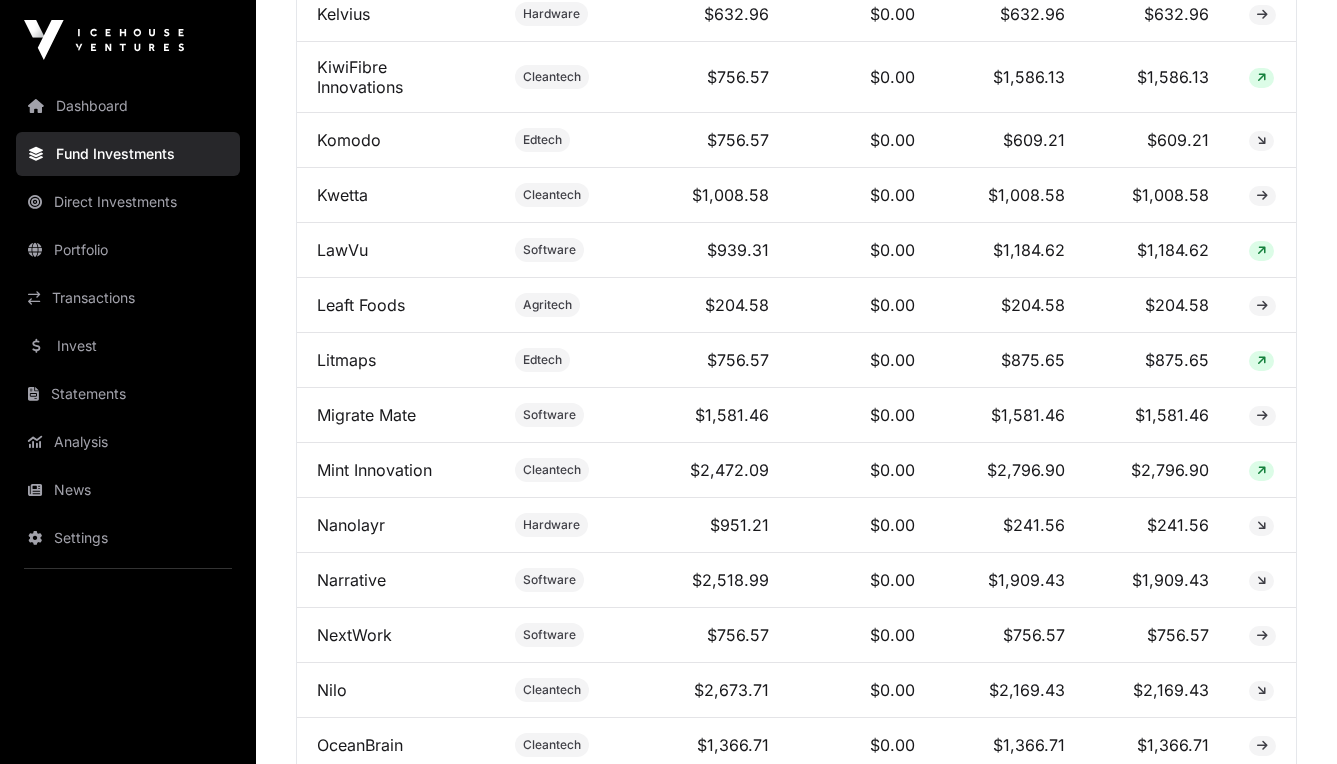 scroll, scrollTop: 3142, scrollLeft: 0, axis: vertical 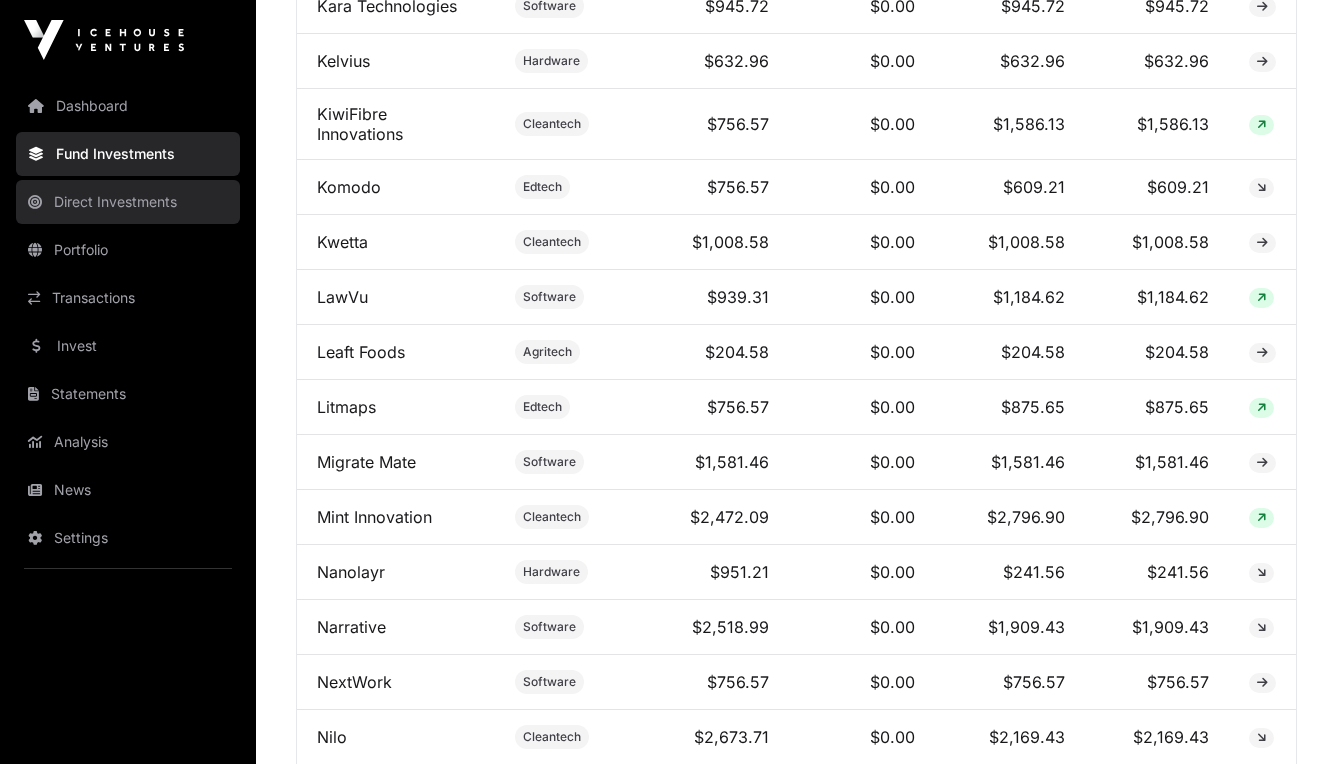 click on "Direct Investments" 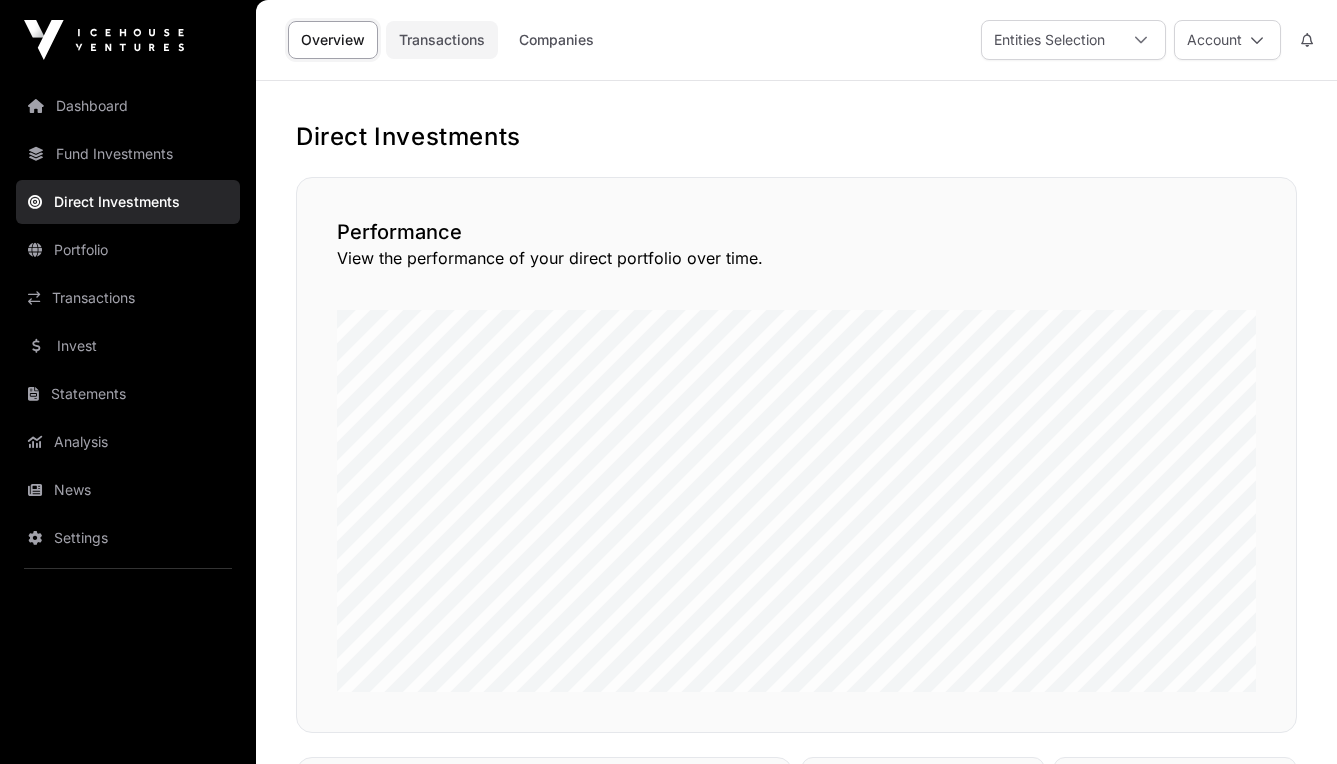 scroll, scrollTop: 0, scrollLeft: 0, axis: both 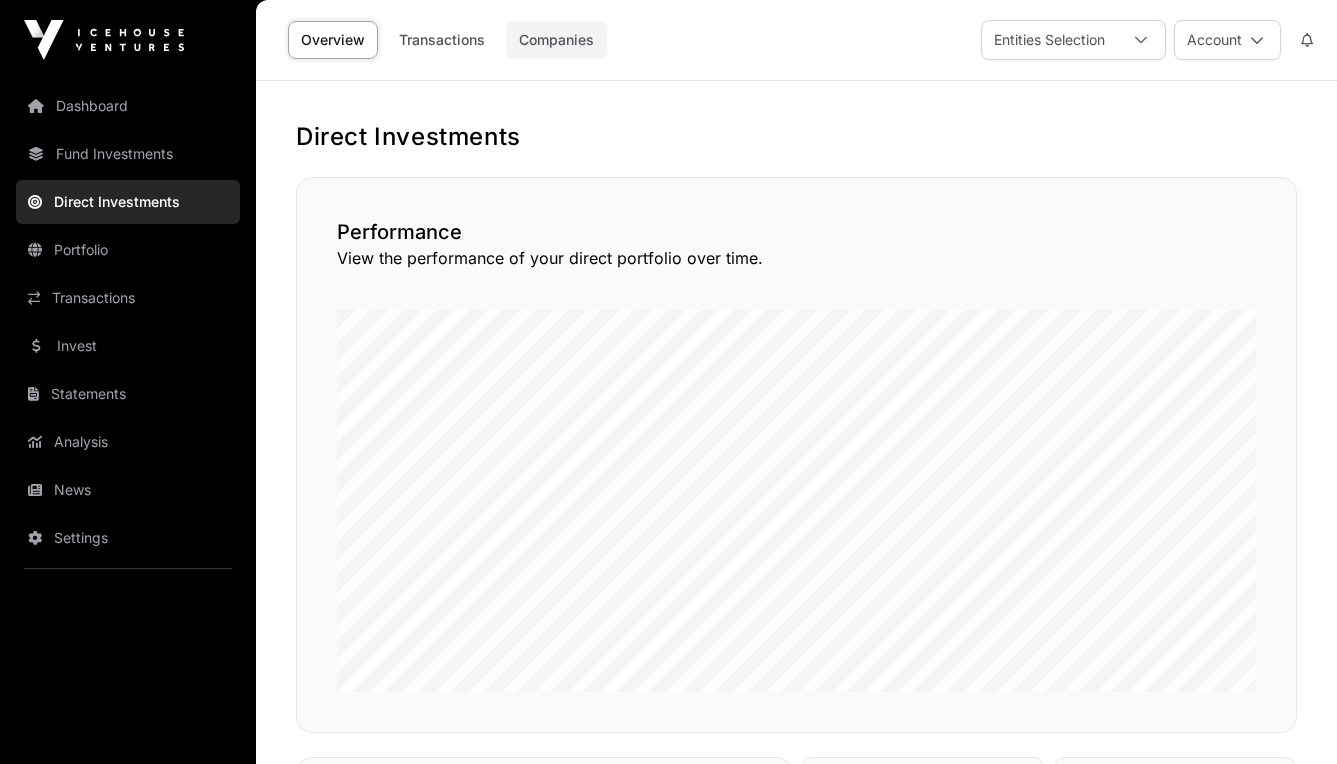 click on "Companies" 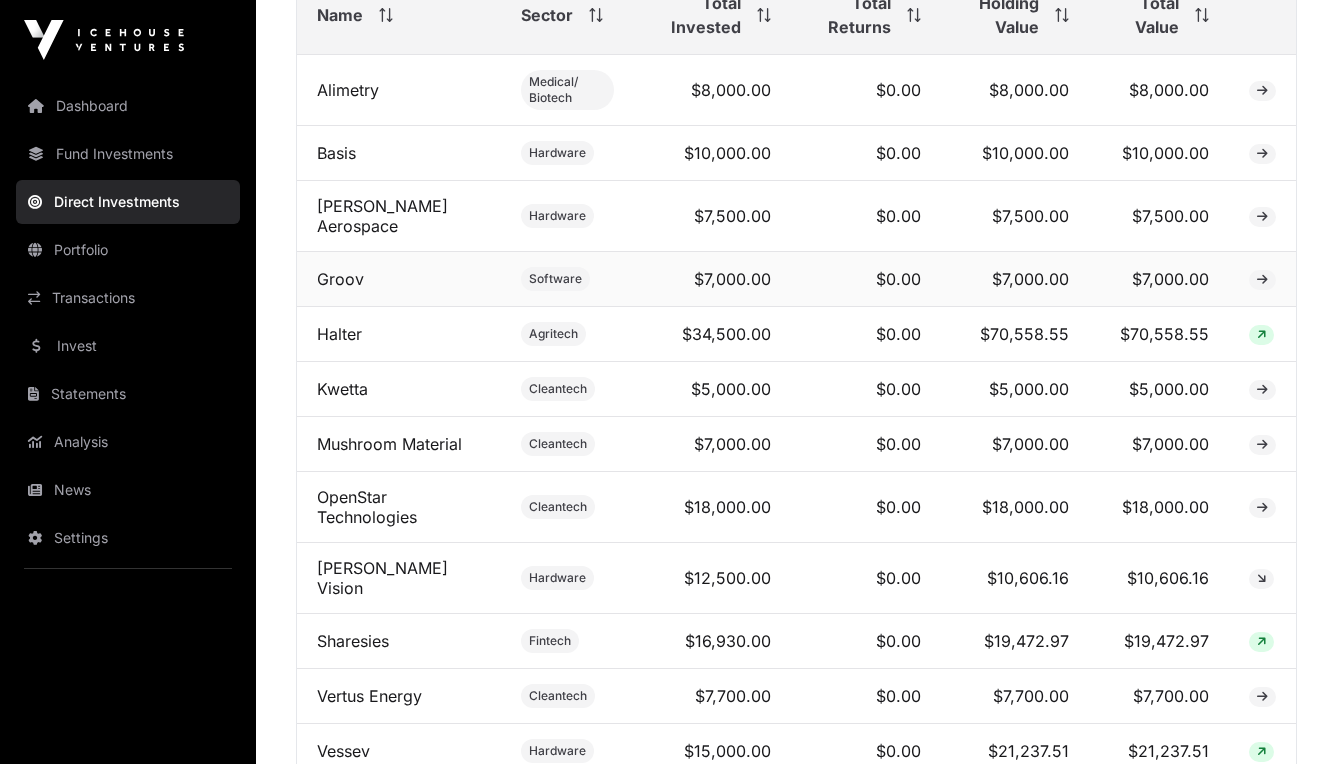 scroll, scrollTop: 800, scrollLeft: 0, axis: vertical 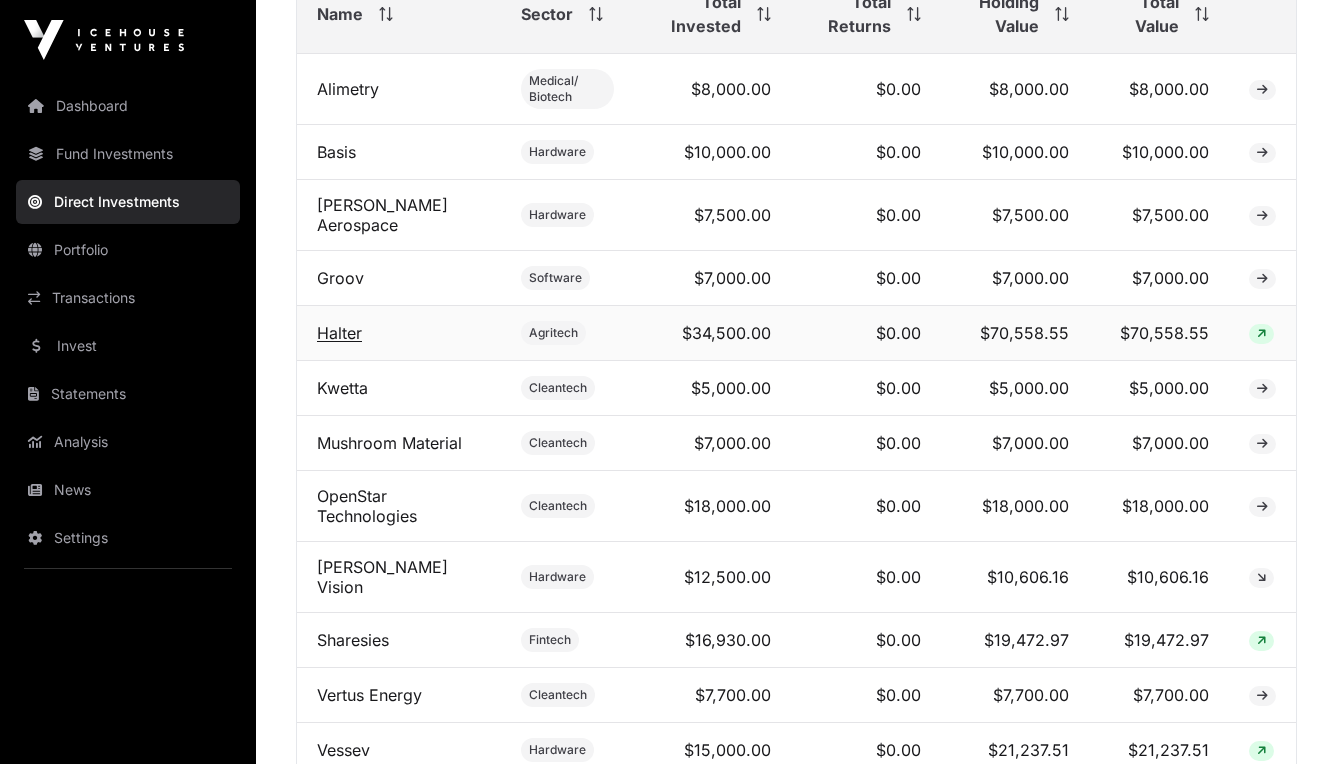 click on "Halter" 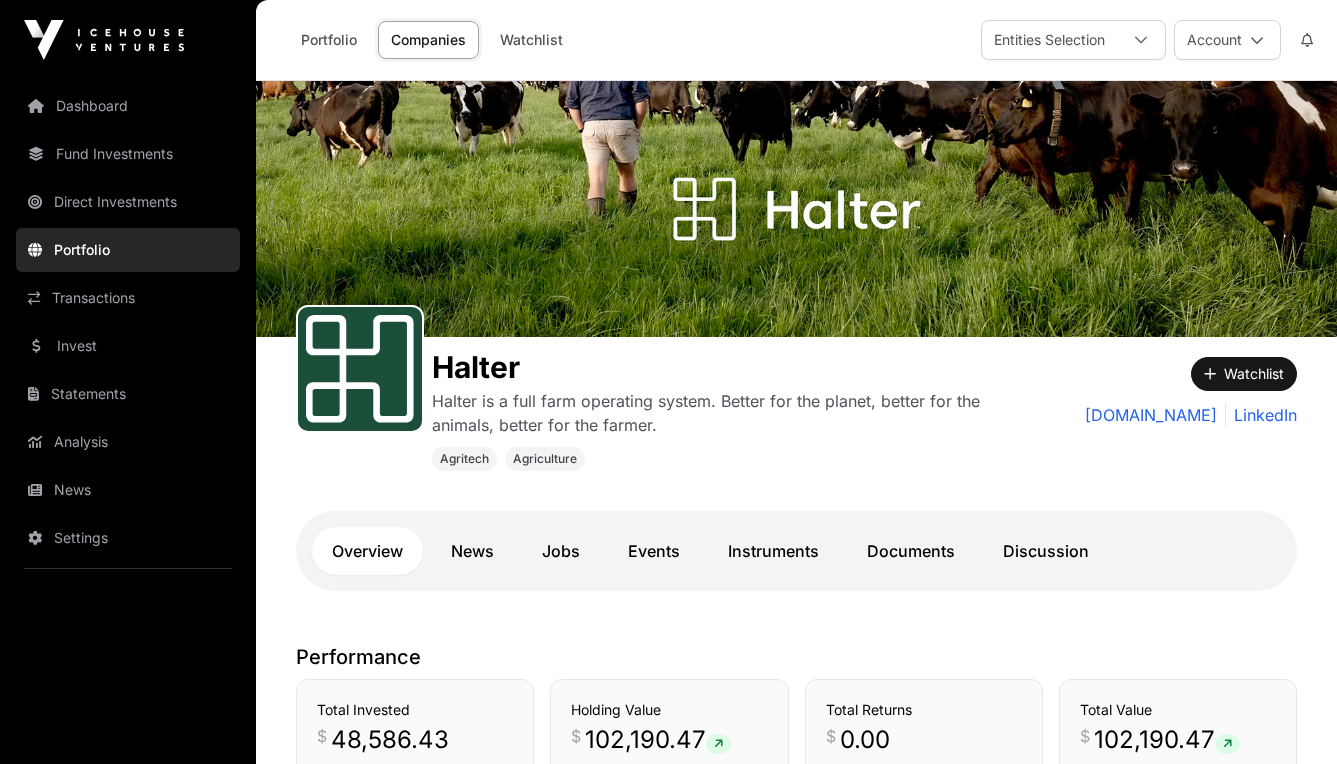 scroll, scrollTop: 0, scrollLeft: 0, axis: both 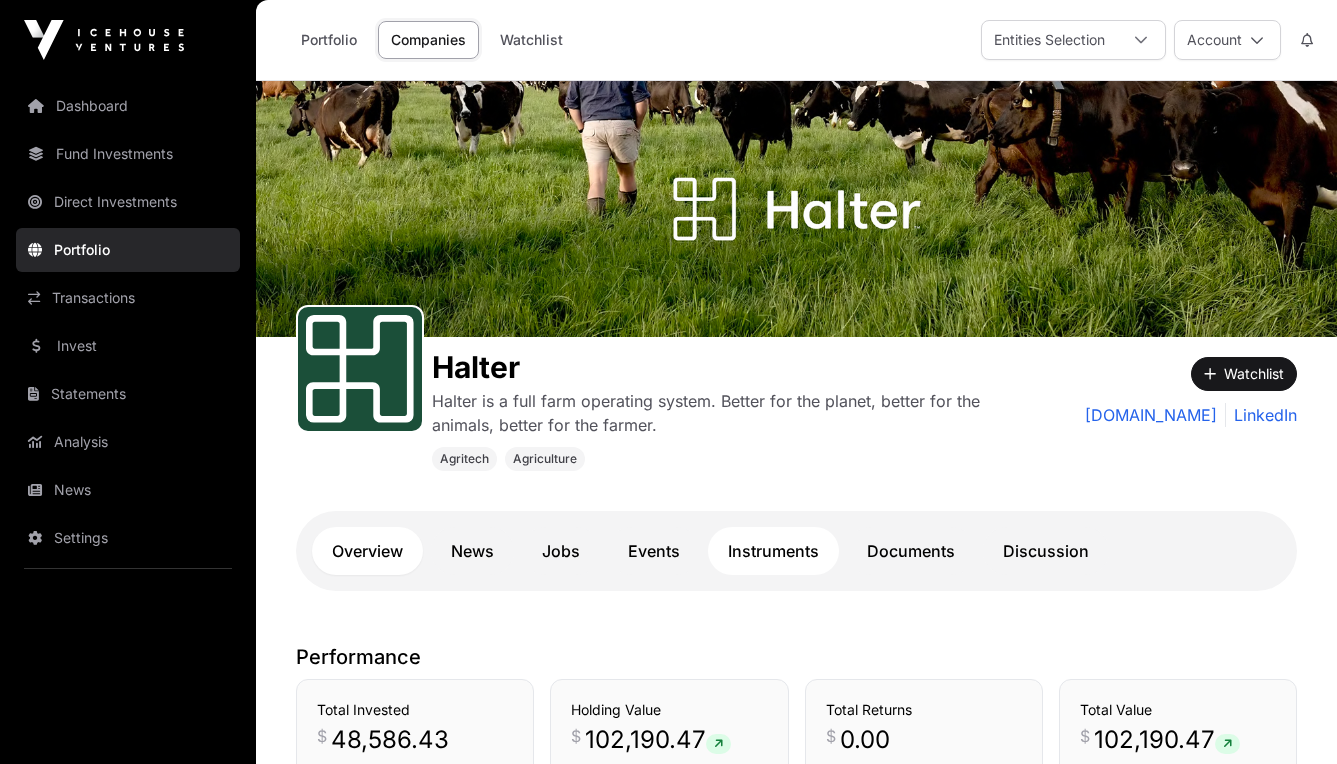 click on "Instruments" 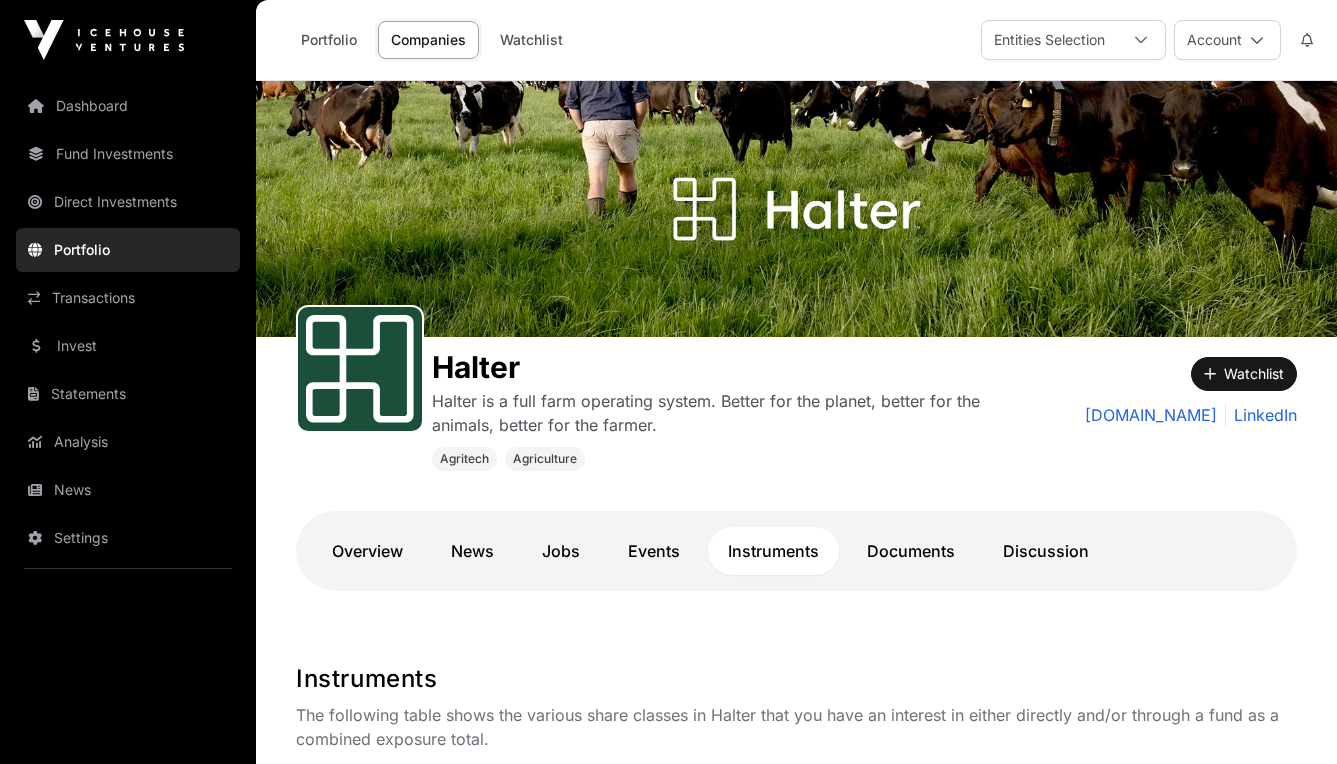 scroll, scrollTop: 0, scrollLeft: 0, axis: both 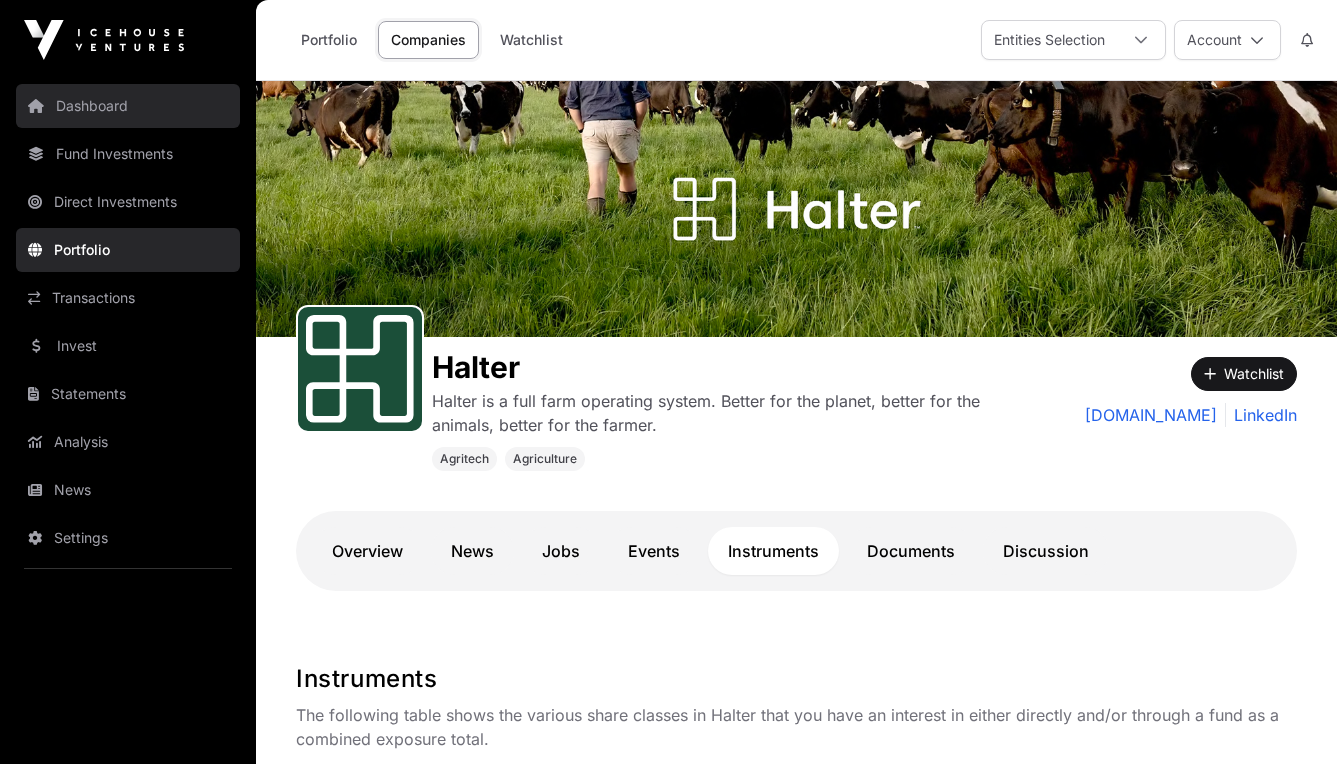 click on "Dashboard" 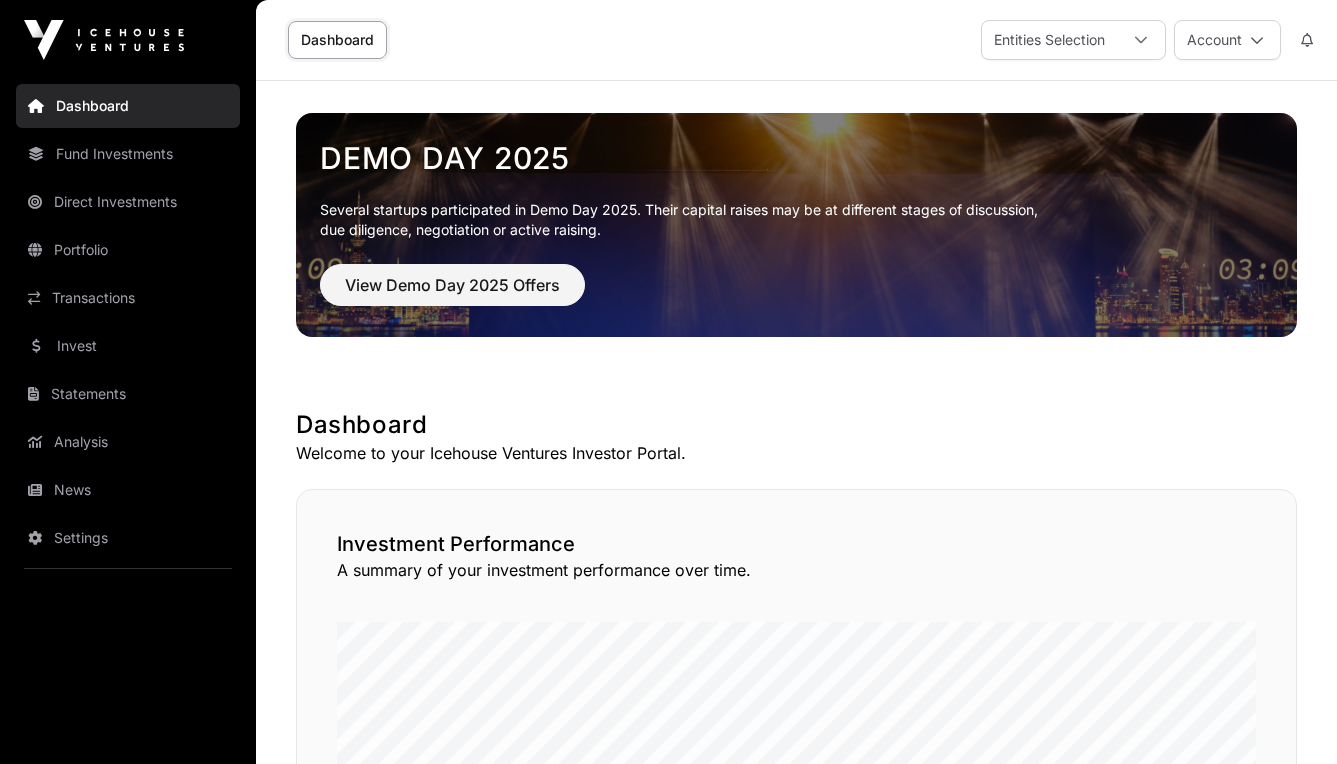 scroll, scrollTop: 0, scrollLeft: 0, axis: both 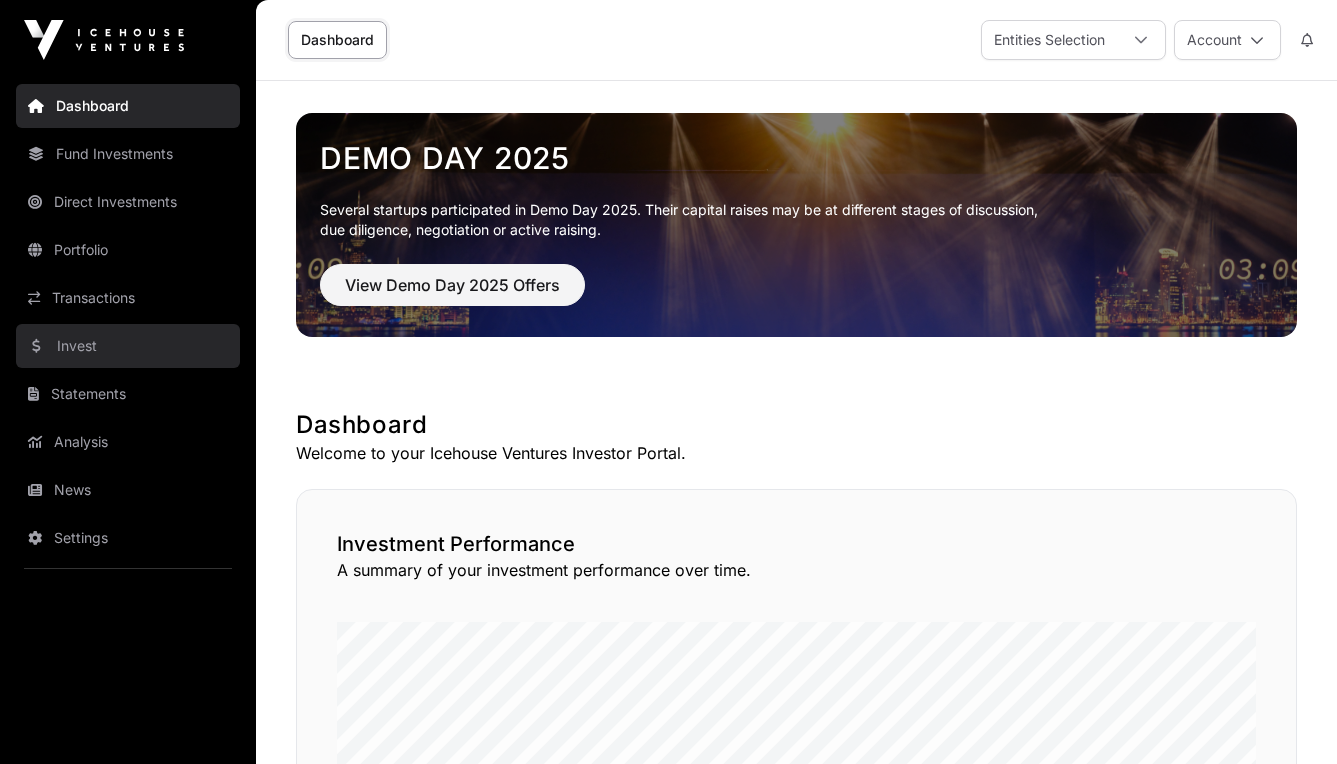 click on "Invest" 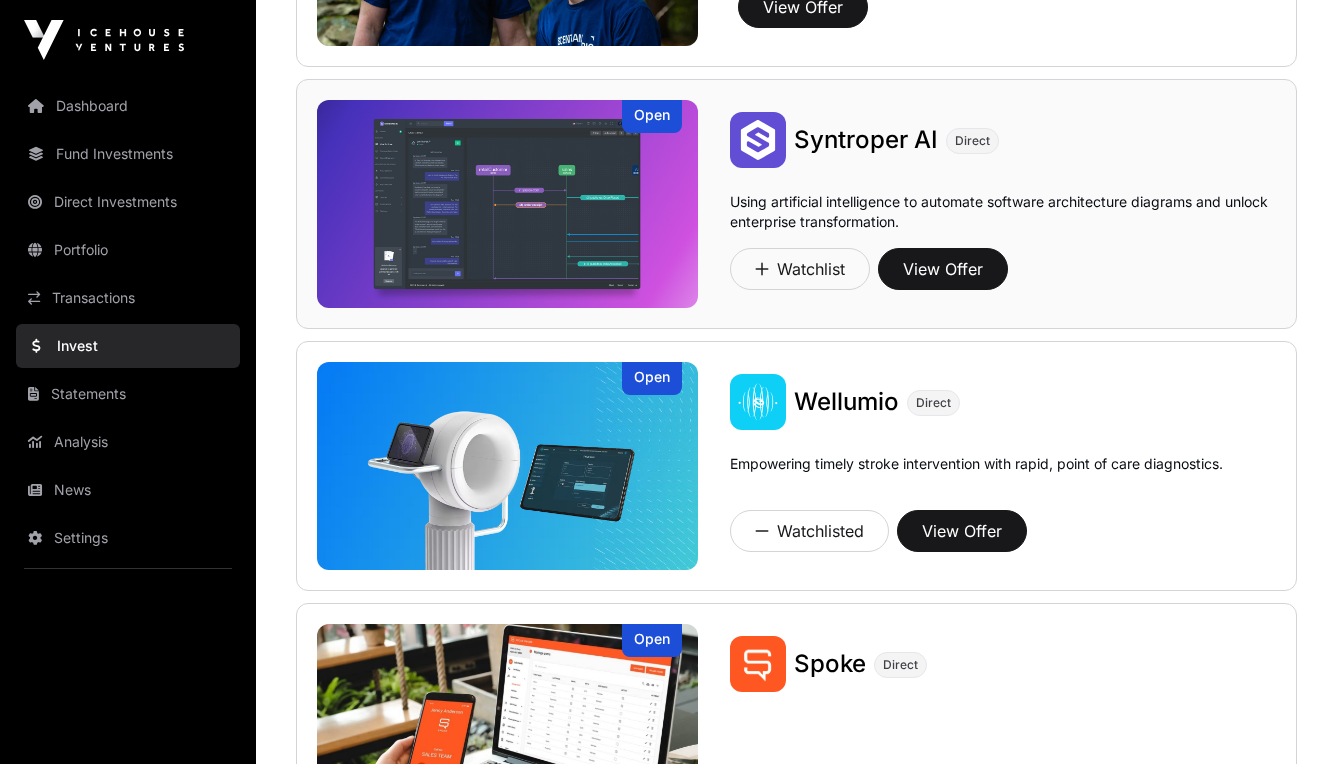 scroll, scrollTop: 2310, scrollLeft: 0, axis: vertical 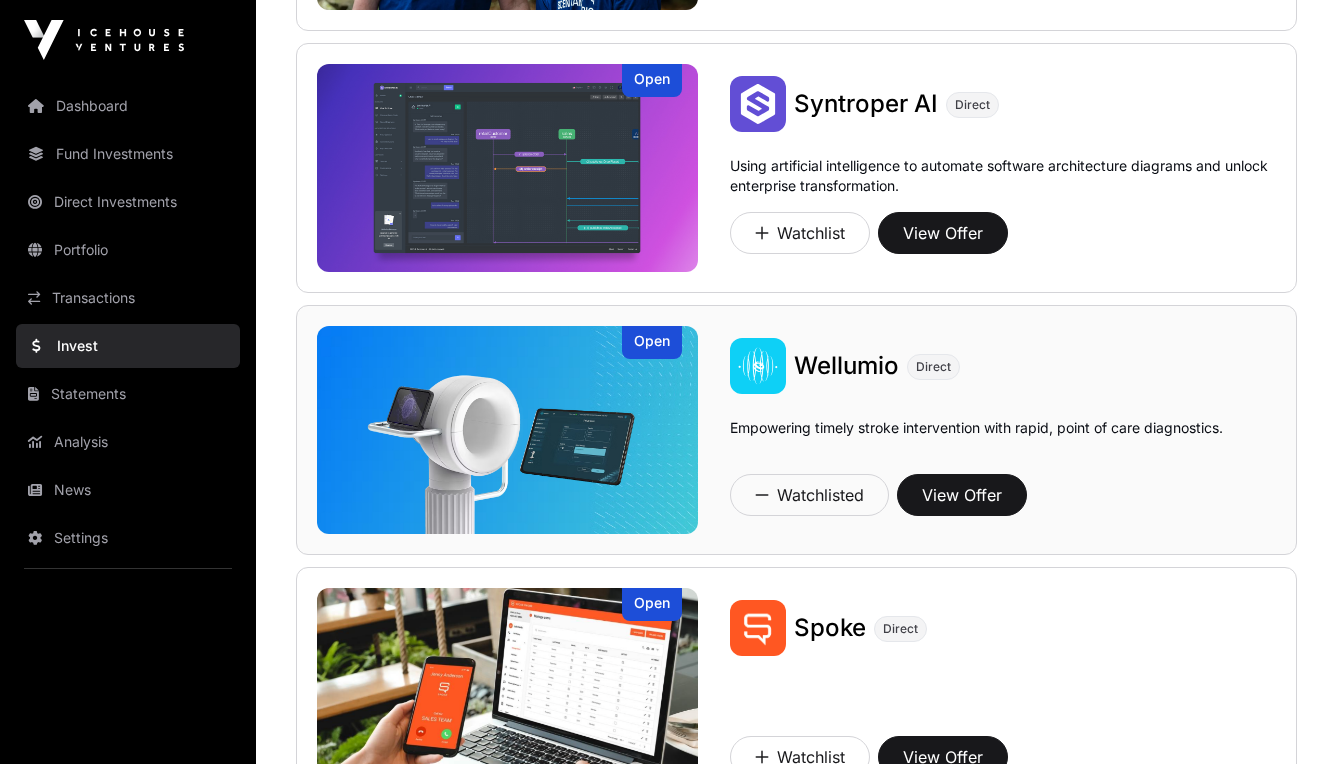 click on "Wellumio" 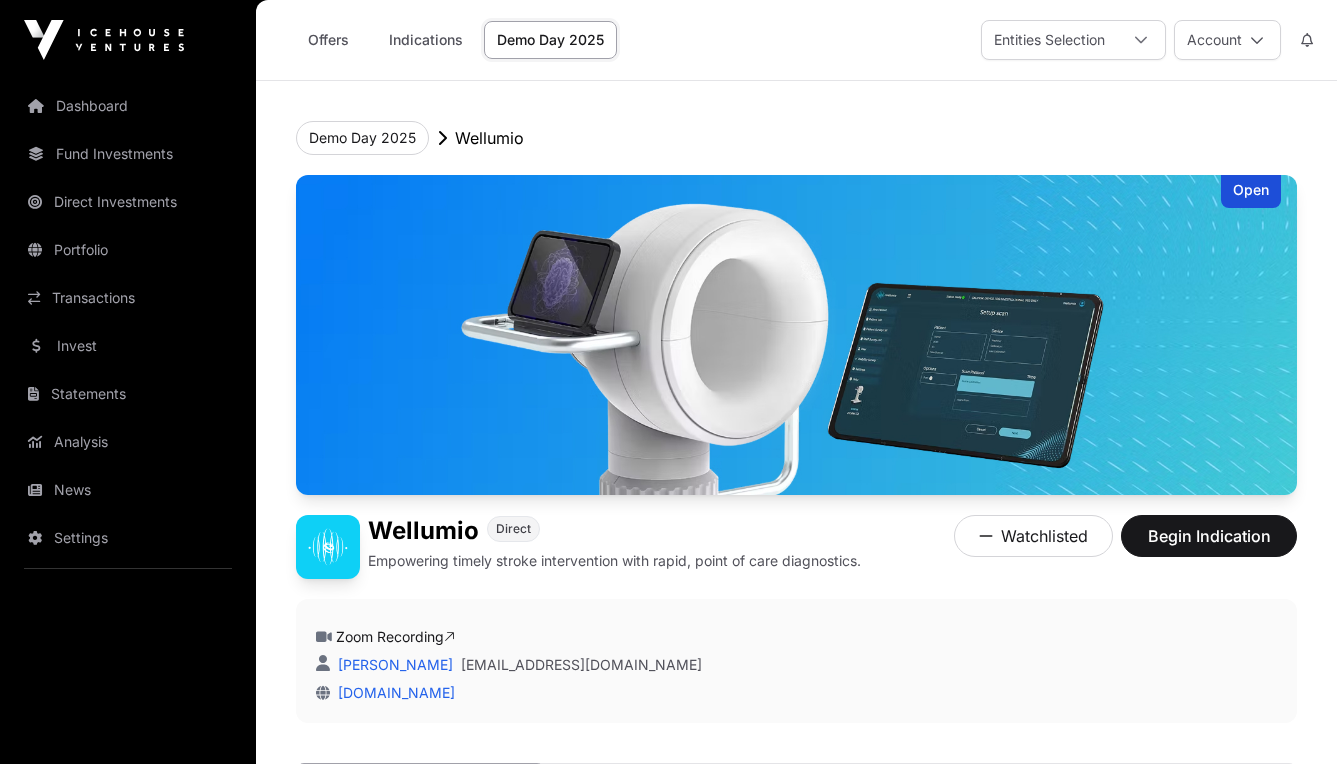scroll, scrollTop: 0, scrollLeft: 0, axis: both 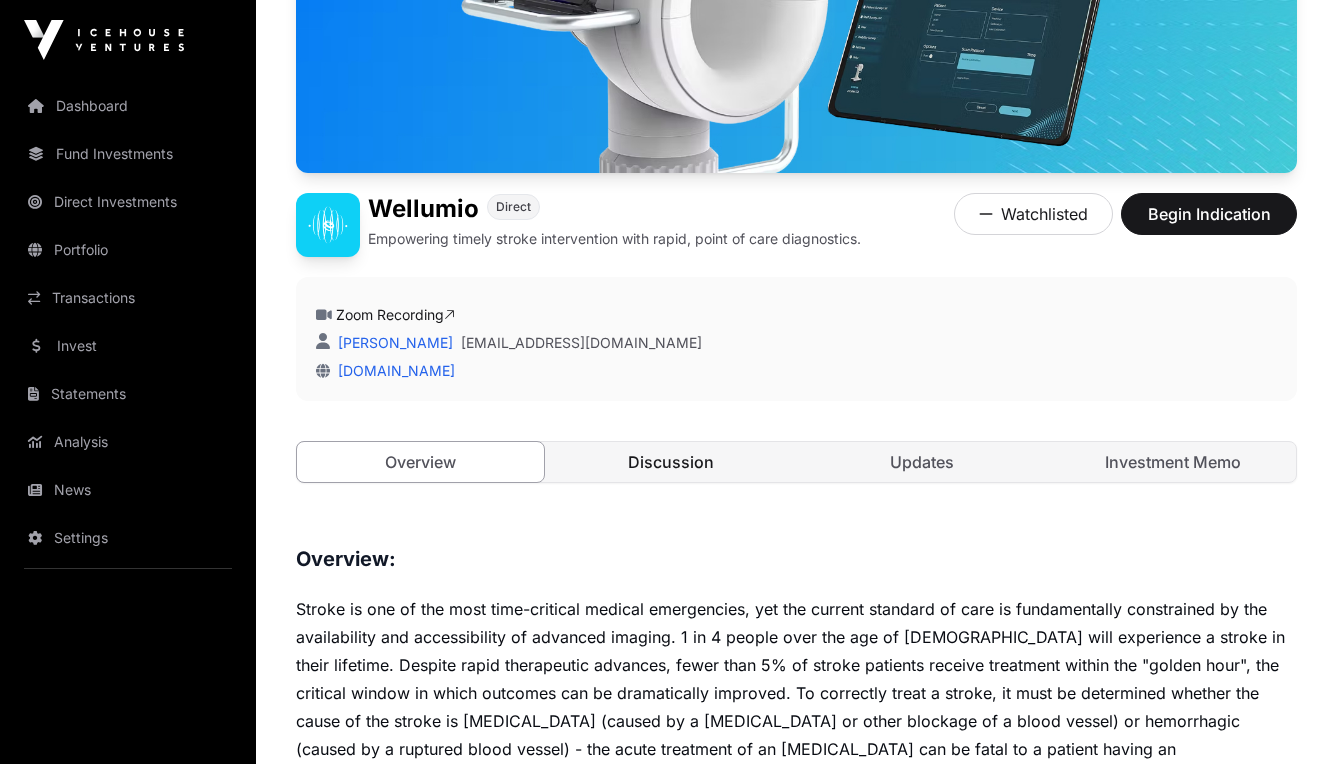 click on "Discussion" 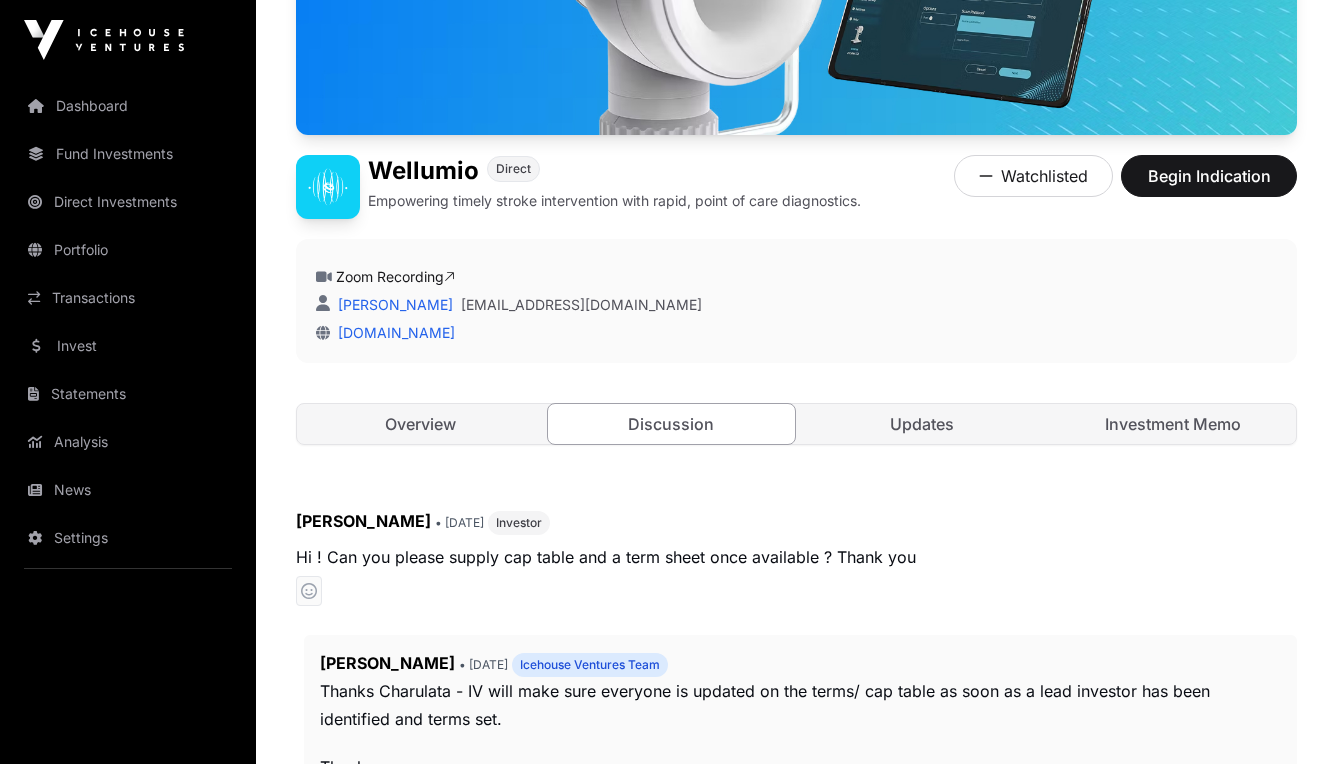 scroll, scrollTop: 366, scrollLeft: 0, axis: vertical 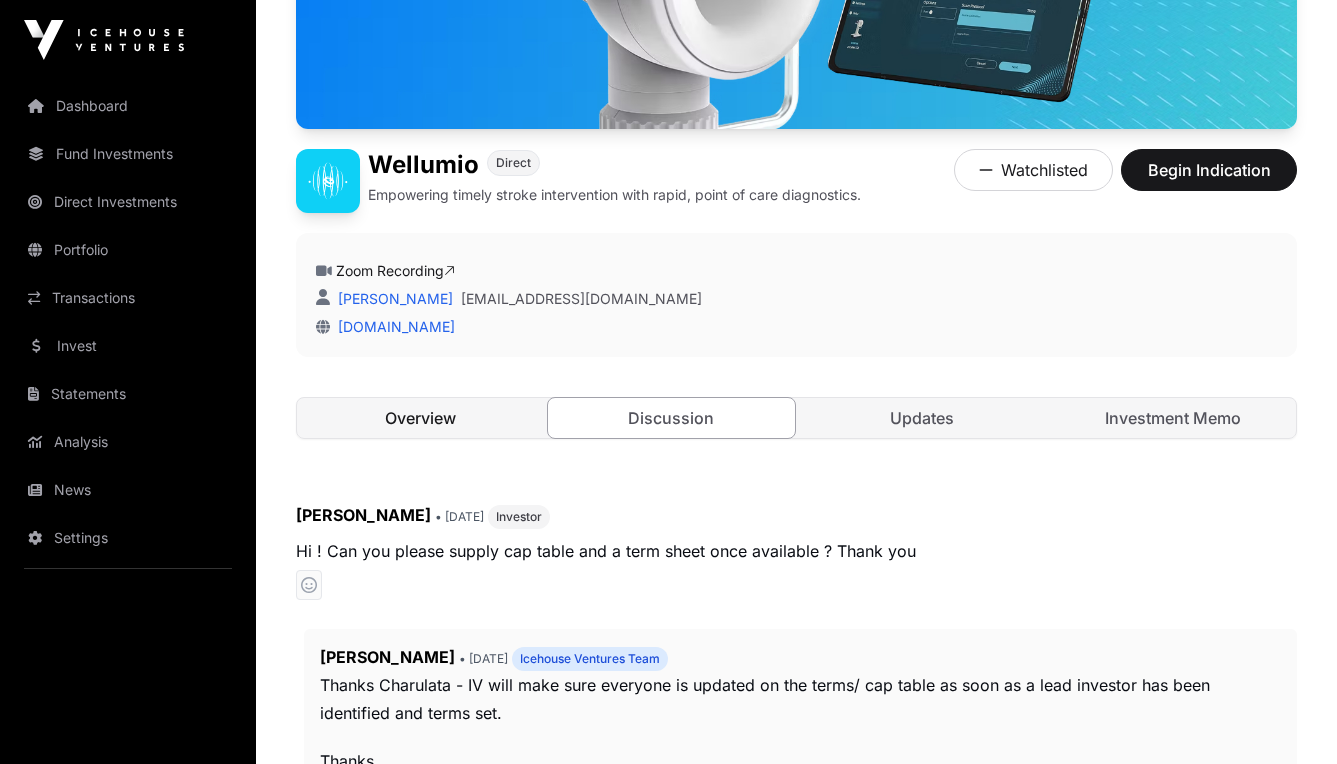 click on "Overview" 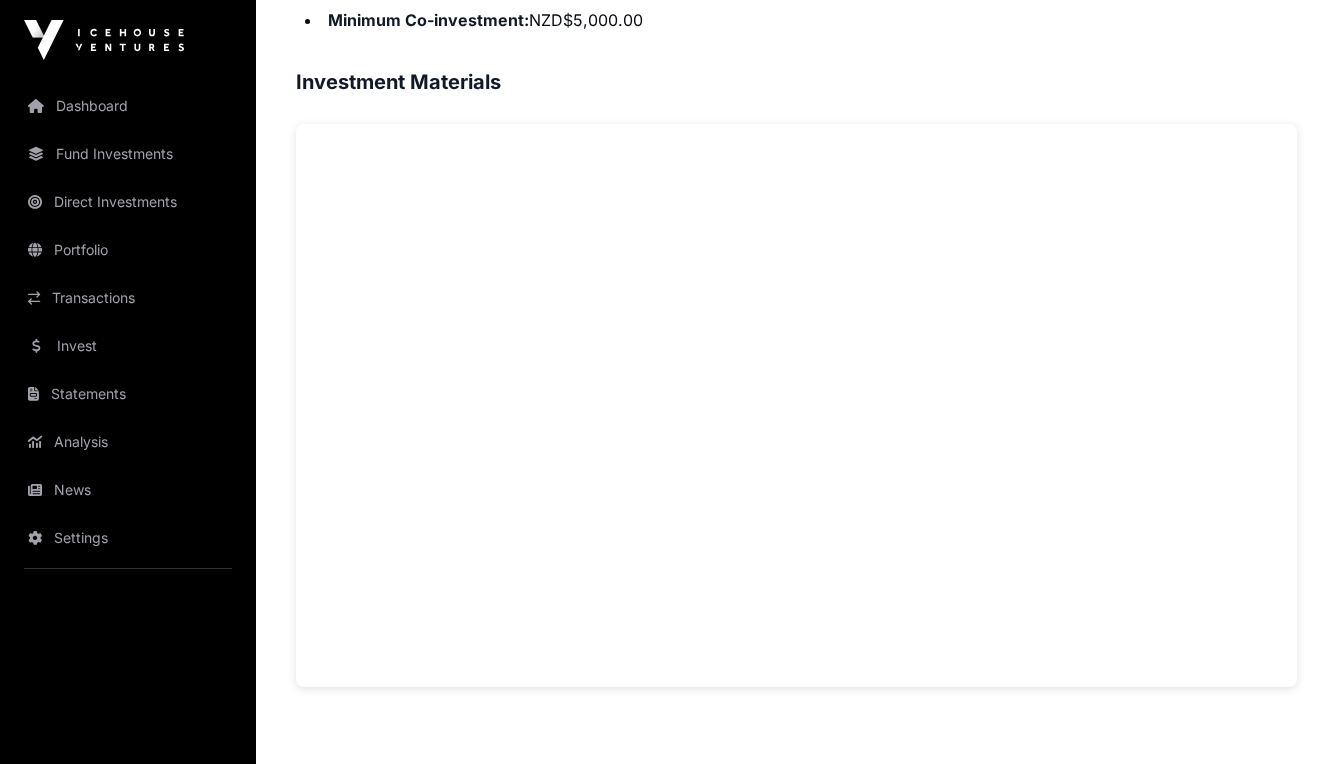 scroll, scrollTop: 1341, scrollLeft: 0, axis: vertical 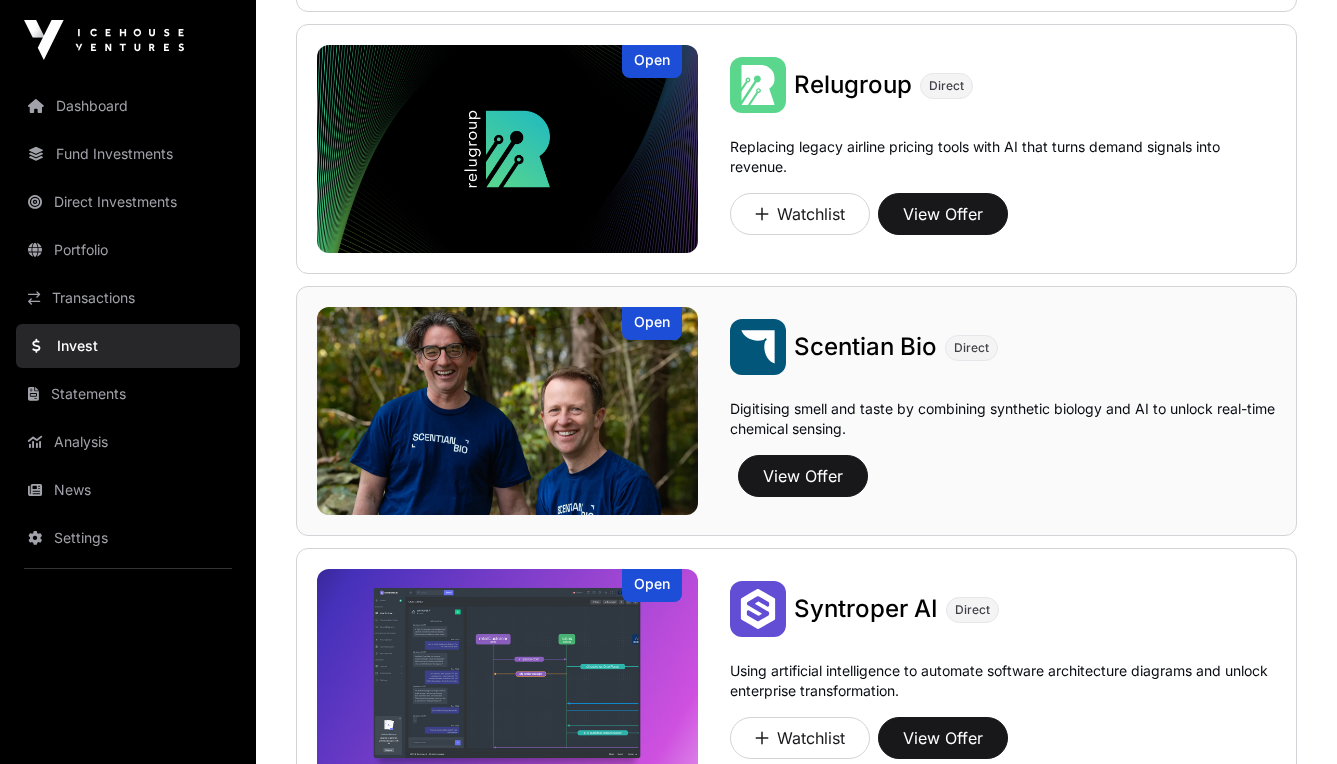 click on "Scentian Bio" 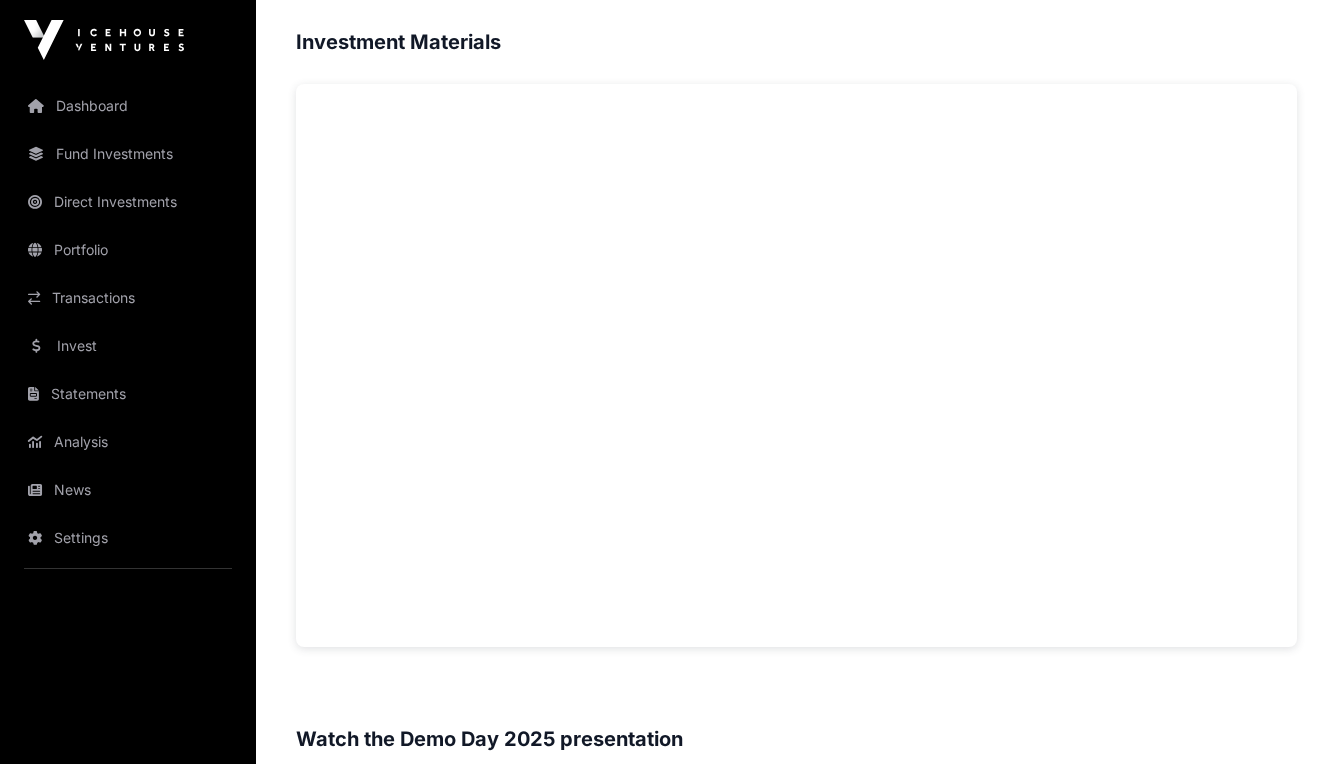 scroll, scrollTop: 1315, scrollLeft: 0, axis: vertical 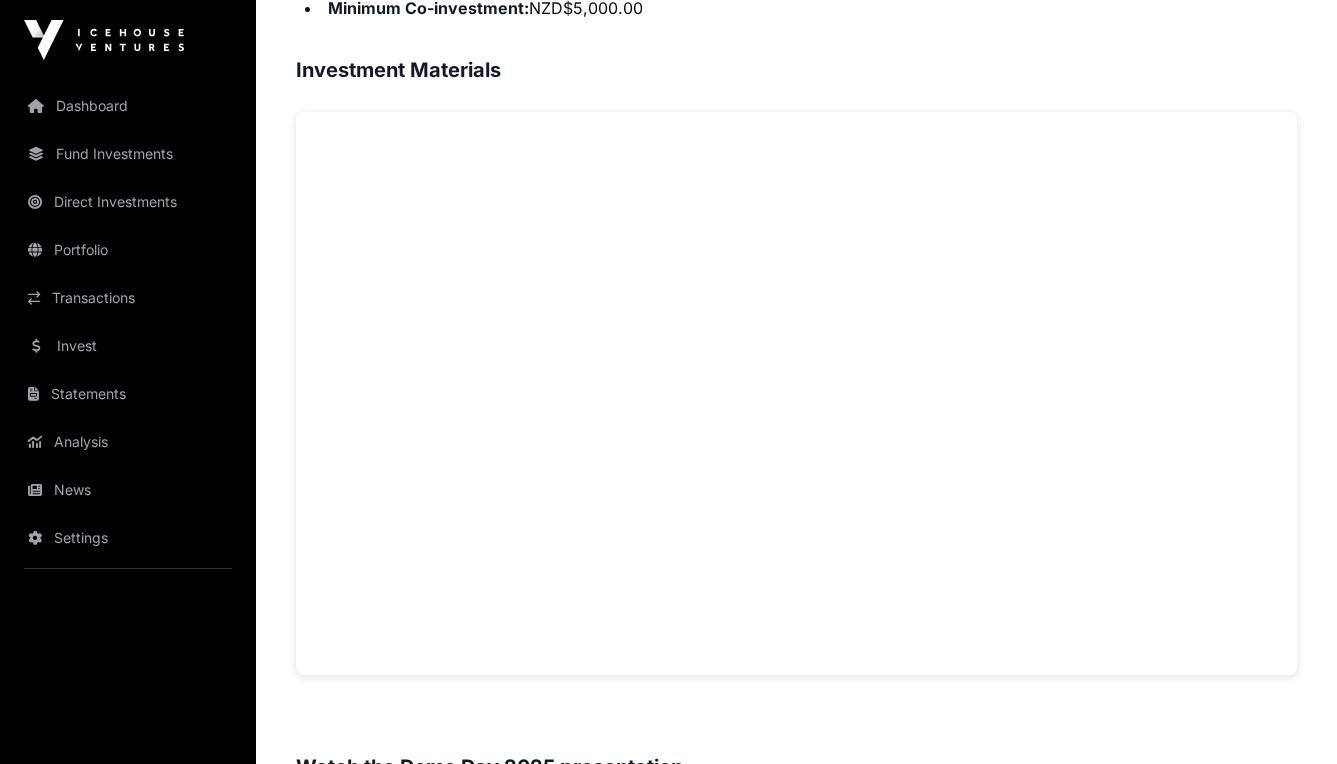 click on "Overview:
Scentian Bio mimics the extraordinary sensing power of insect smell to detect metabolic signals through real-time chemical sensing. Using synthetic biology, the team has created an "insect nose on a chip" that combines bioengineered receptors with AI to deliver precise, quantitative VOC analysis across gas and liquid samples - at a sensitivity 1,000x greater than a dog's nose.
Co-founded by [PERSON_NAME], a global expert in insect olfaction whose 20 years of research underpin the technology, and led by CEO [PERSON_NAME], the team brings deep expertise across synthetic biology, AI, and biosensor engineering.
To read the full set of investor notes, click "Investment Memo" above.
Key details:
Round Size:  NZD$5m Terms:  TBC Lead investor :  TBC Minimum Co-investment:  NZD$5,000.00
Investment Materials
Watch the Demo Day 2025 presentation" 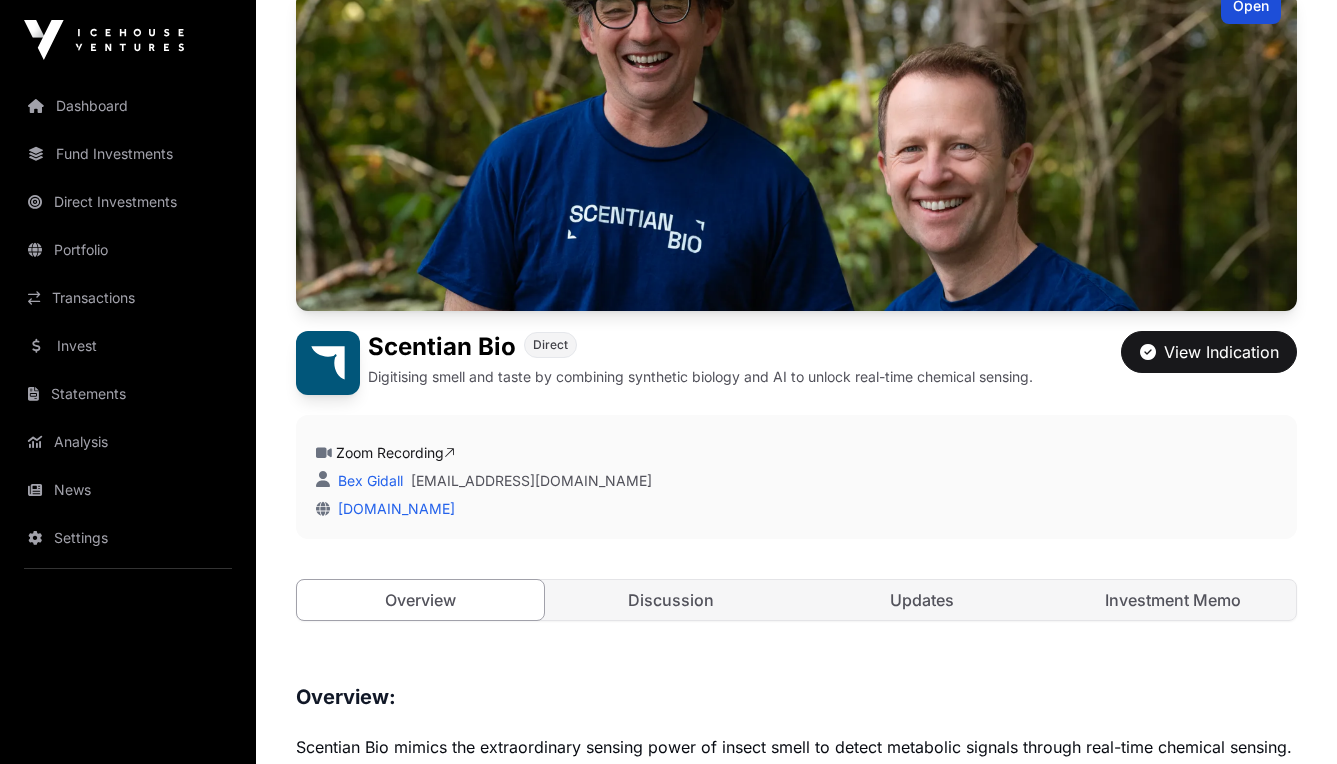 scroll, scrollTop: 327, scrollLeft: 0, axis: vertical 